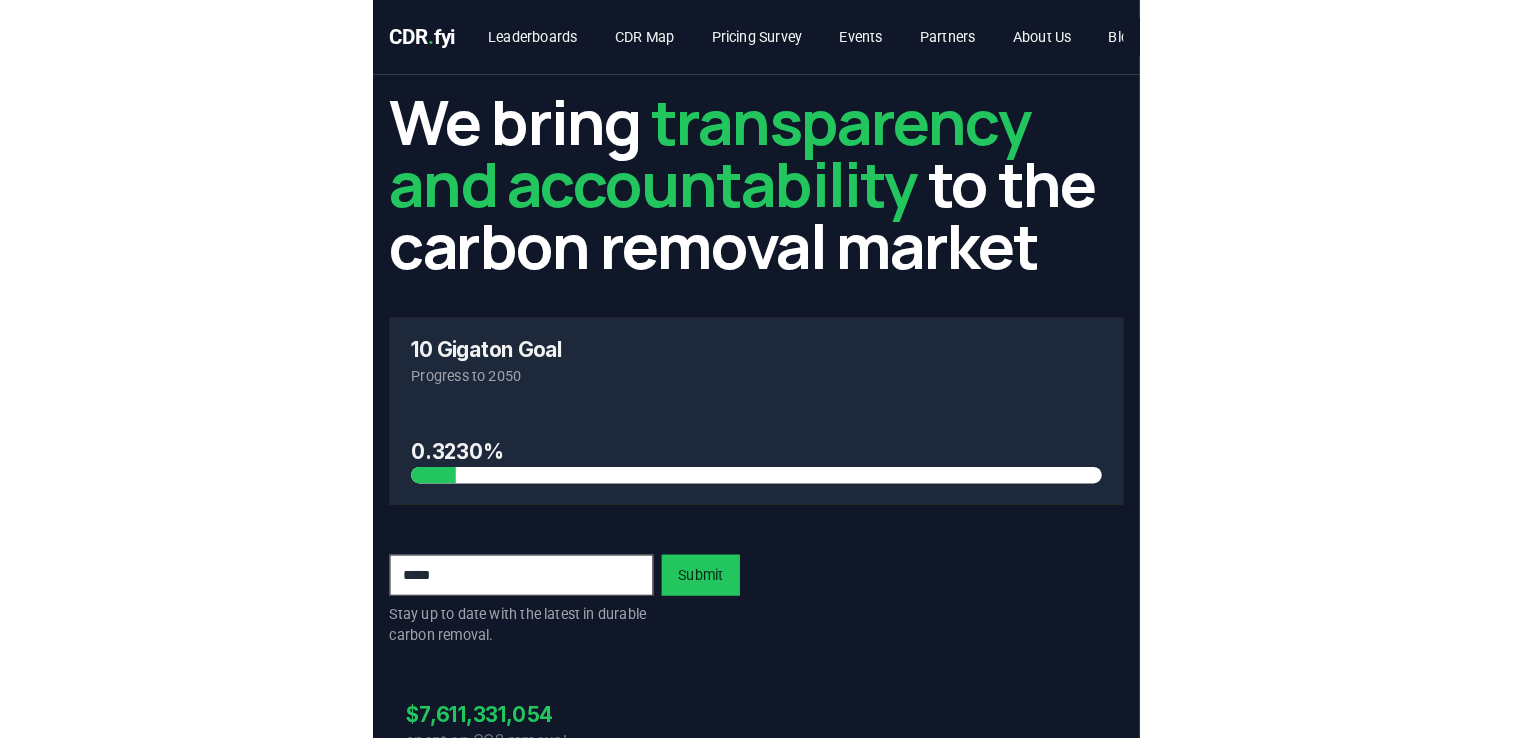 scroll, scrollTop: 0, scrollLeft: 0, axis: both 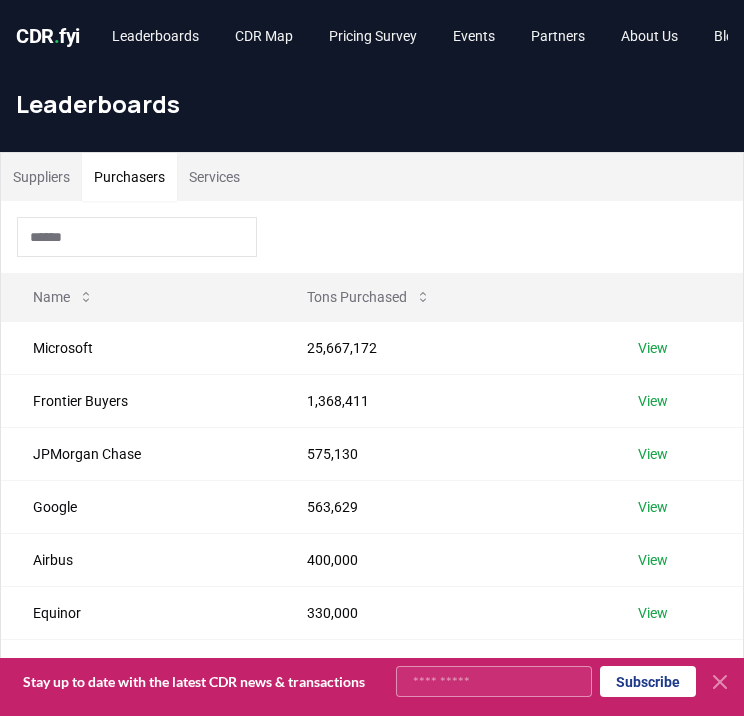 click on "Purchasers" at bounding box center [129, 177] 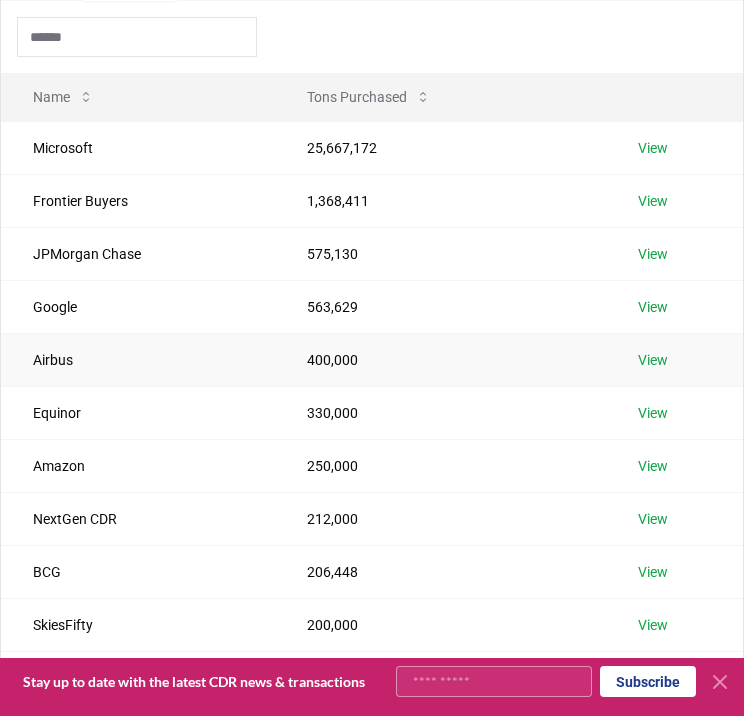 scroll, scrollTop: 300, scrollLeft: 0, axis: vertical 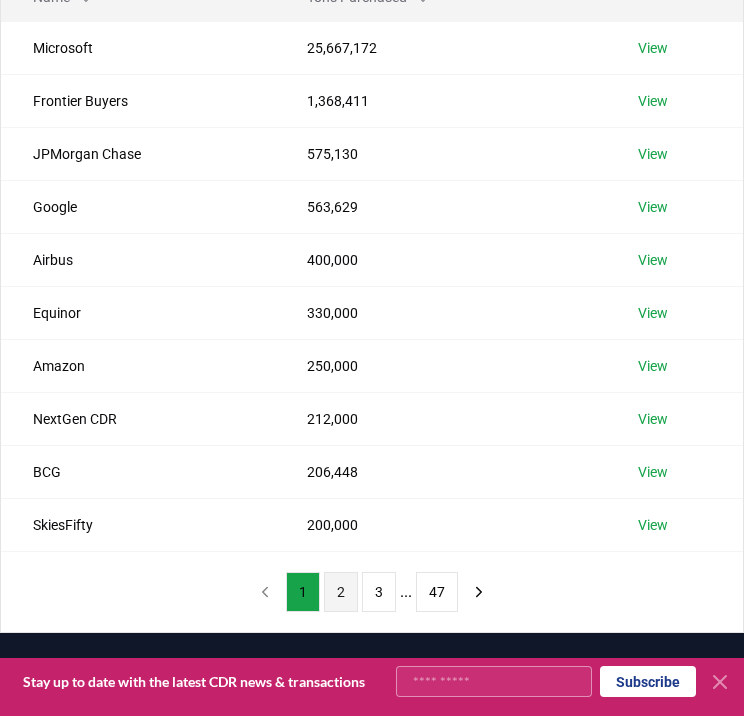 click on "2" at bounding box center [341, 592] 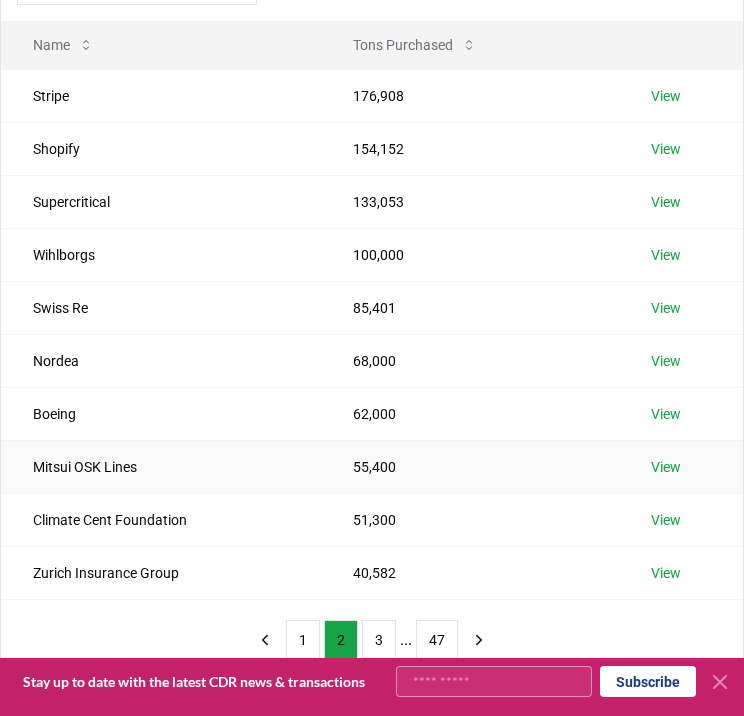 scroll, scrollTop: 300, scrollLeft: 0, axis: vertical 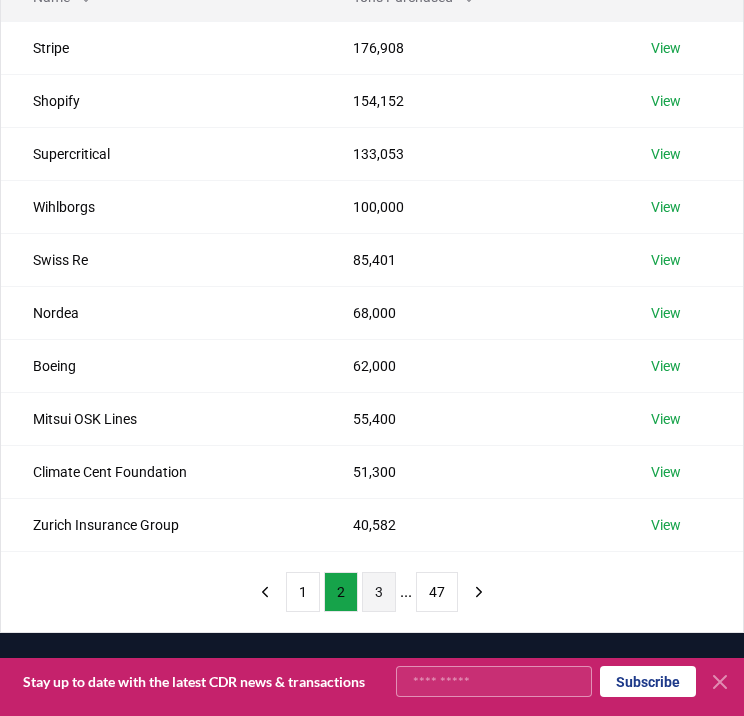 click on "3" at bounding box center (379, 592) 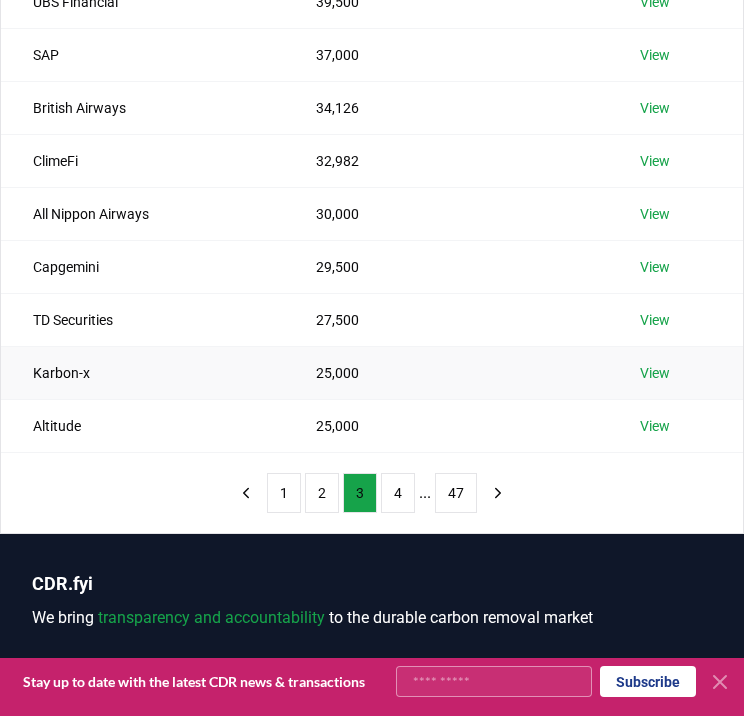 scroll, scrollTop: 400, scrollLeft: 0, axis: vertical 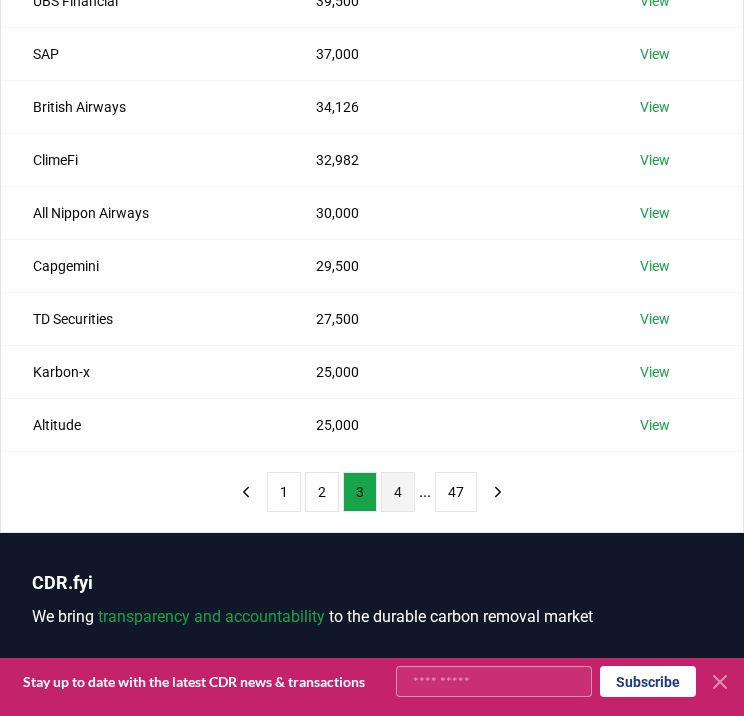 click on "4" at bounding box center [398, 492] 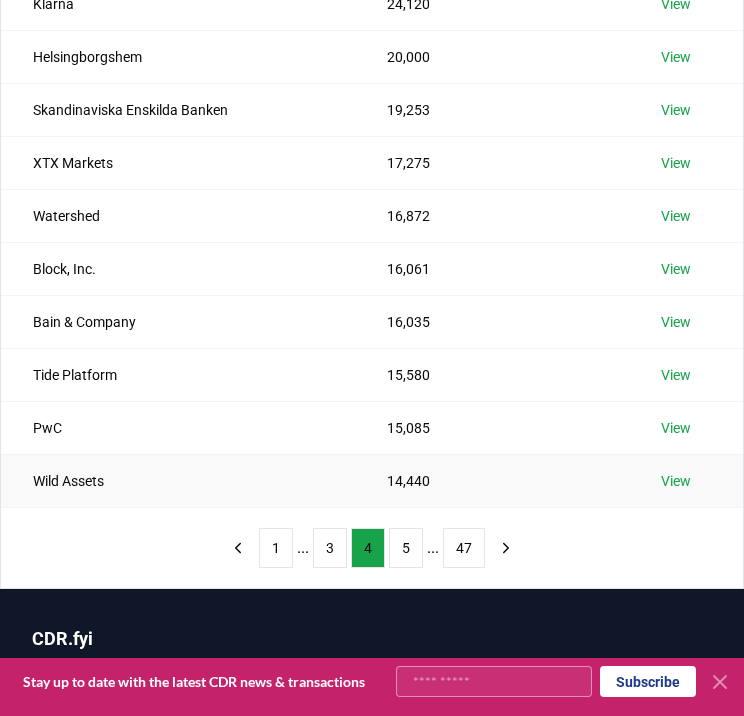scroll, scrollTop: 400, scrollLeft: 0, axis: vertical 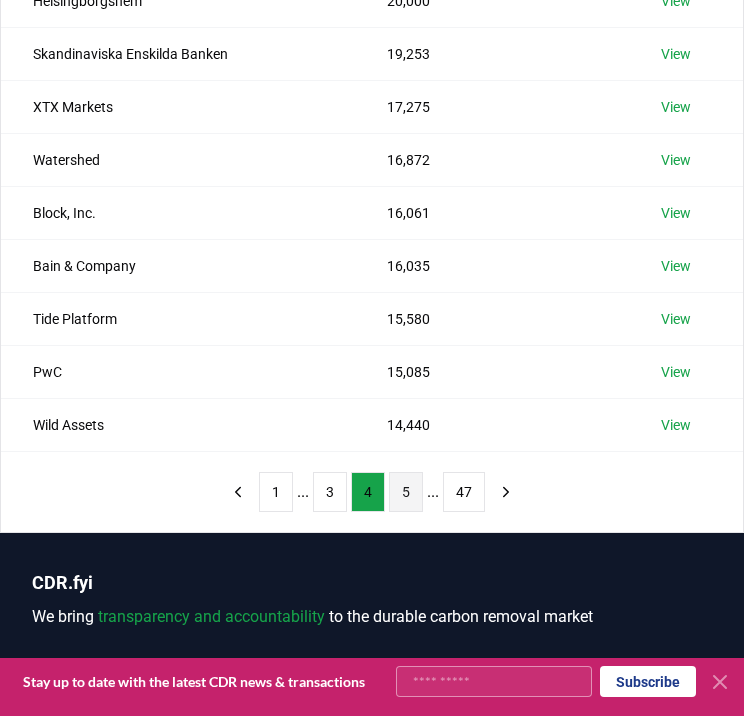 click on "5" at bounding box center (406, 492) 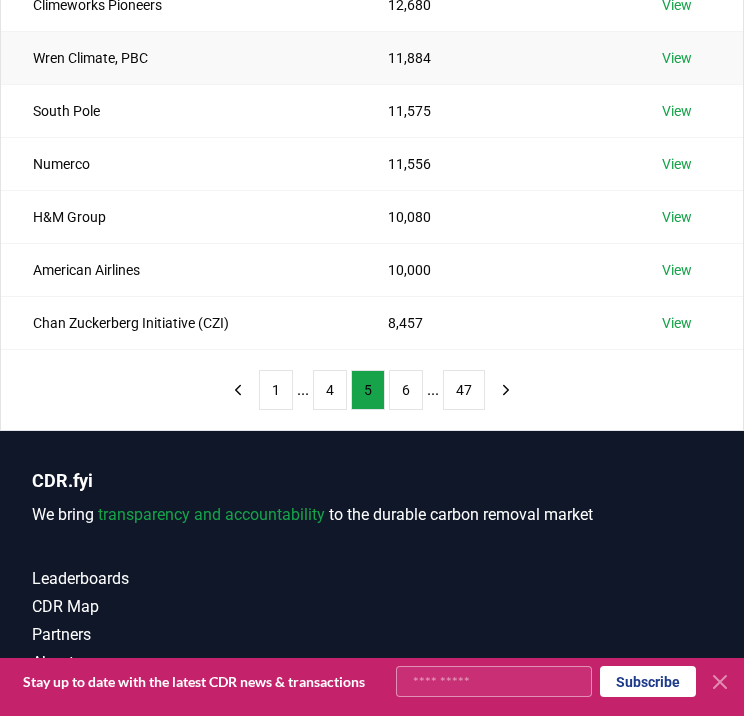 scroll, scrollTop: 500, scrollLeft: 0, axis: vertical 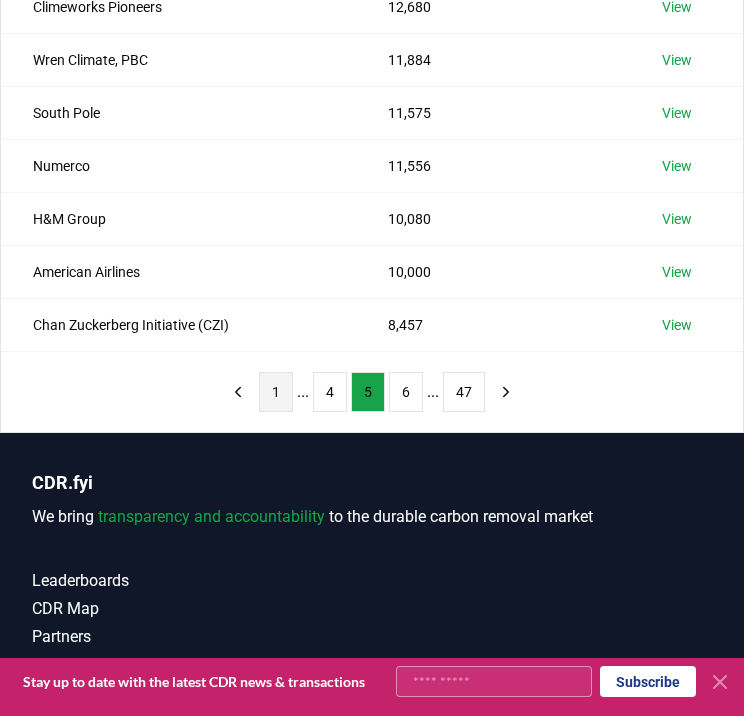 click on "1" at bounding box center (276, 392) 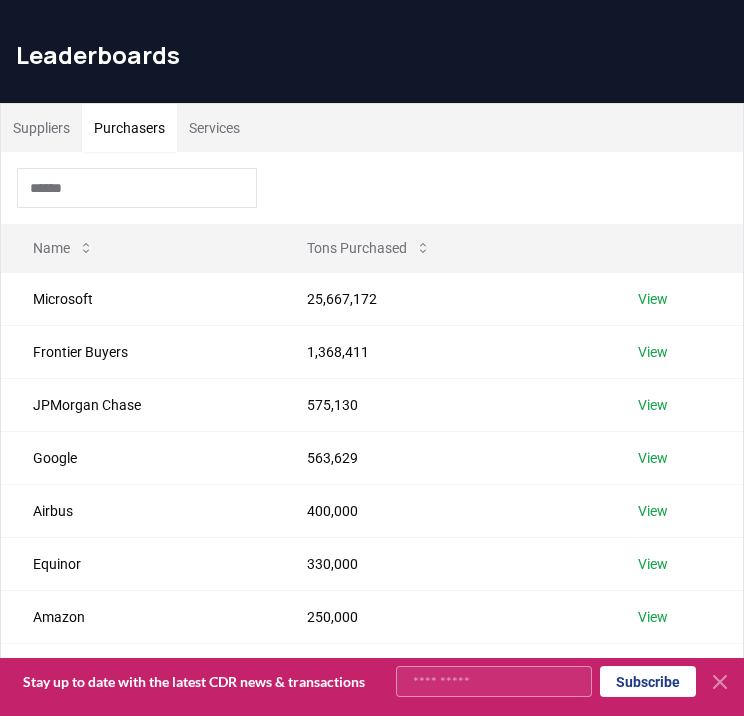 scroll, scrollTop: 0, scrollLeft: 0, axis: both 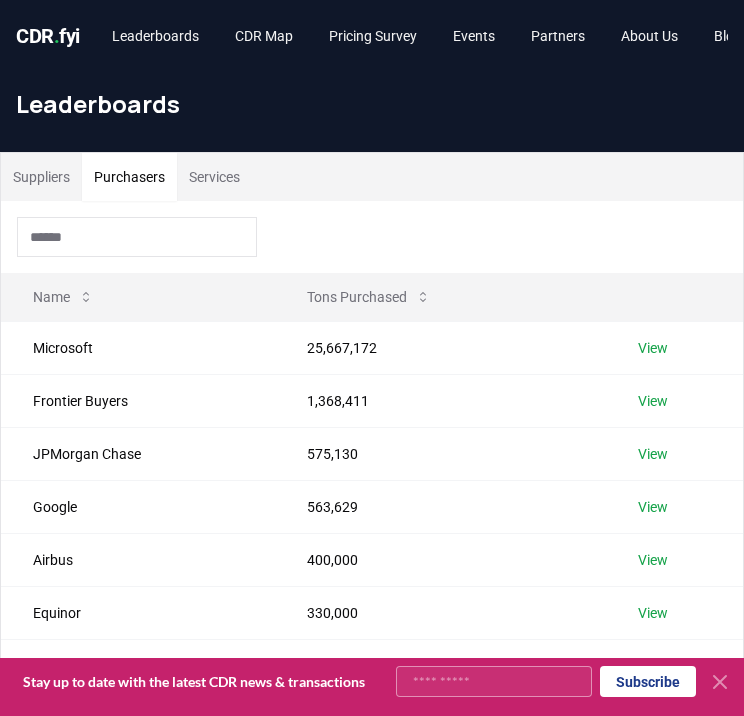 click on "Services" at bounding box center (214, 177) 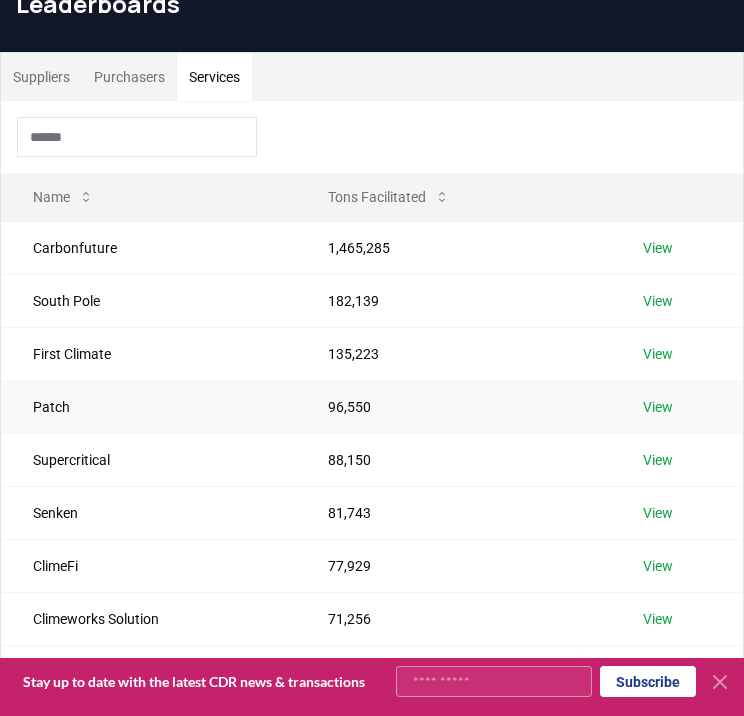 scroll, scrollTop: 0, scrollLeft: 0, axis: both 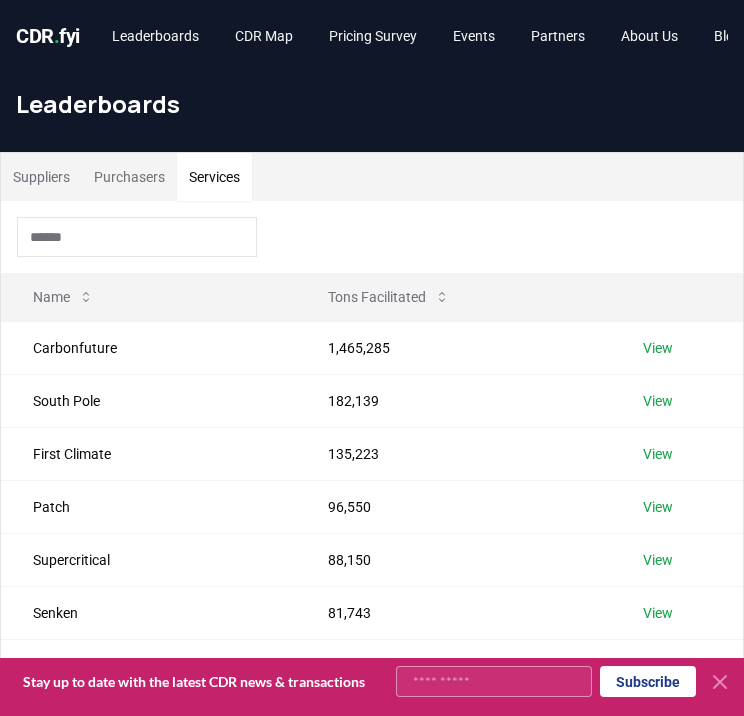 click on "CDR . fyi" at bounding box center [48, 36] 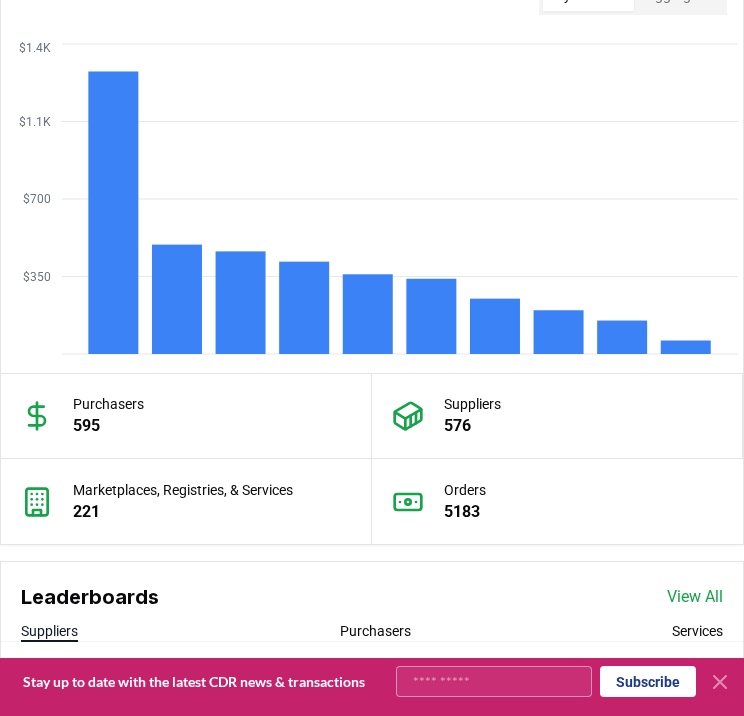 scroll, scrollTop: 2134, scrollLeft: 0, axis: vertical 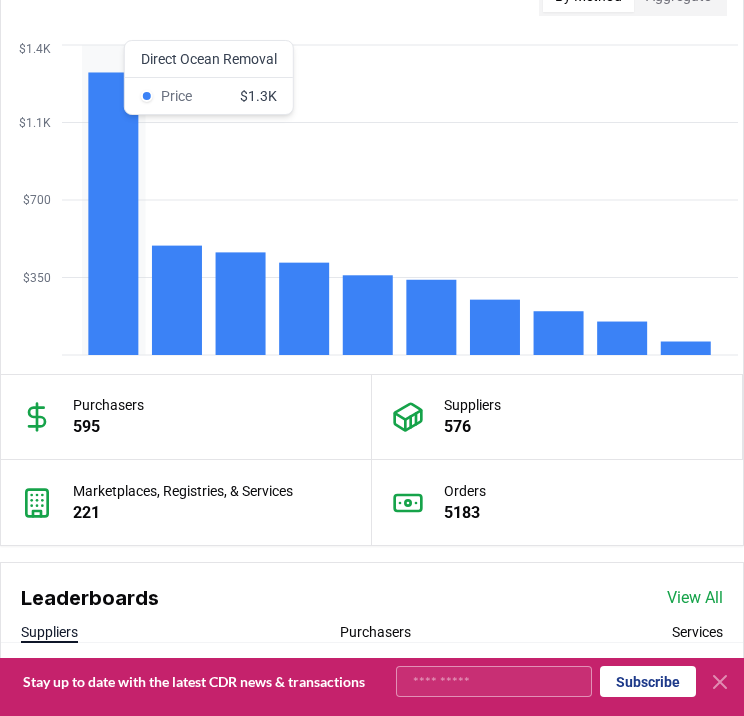 click 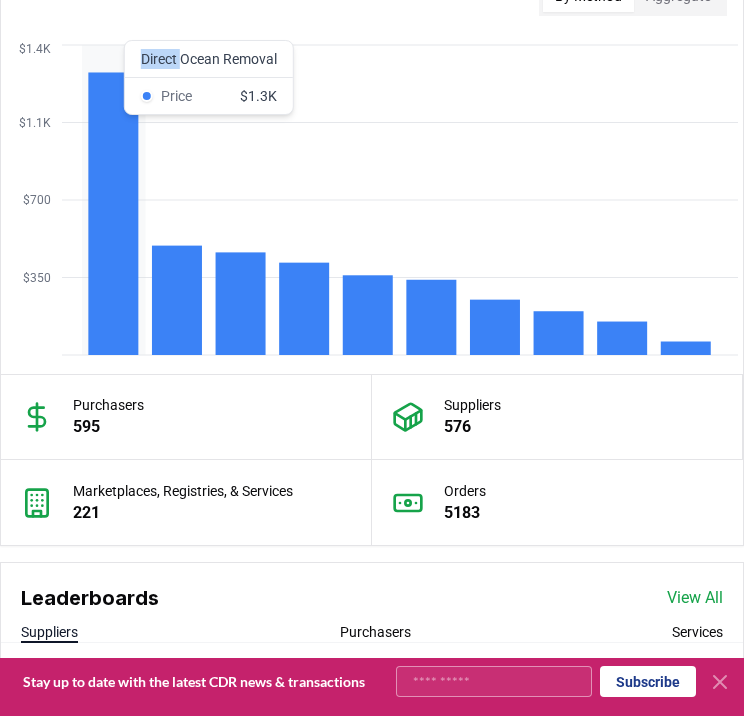 click 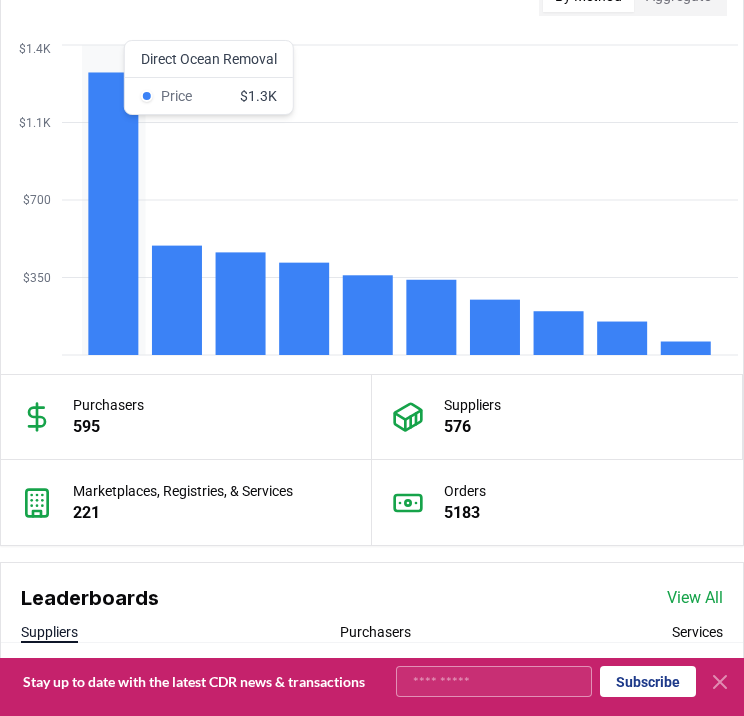 click 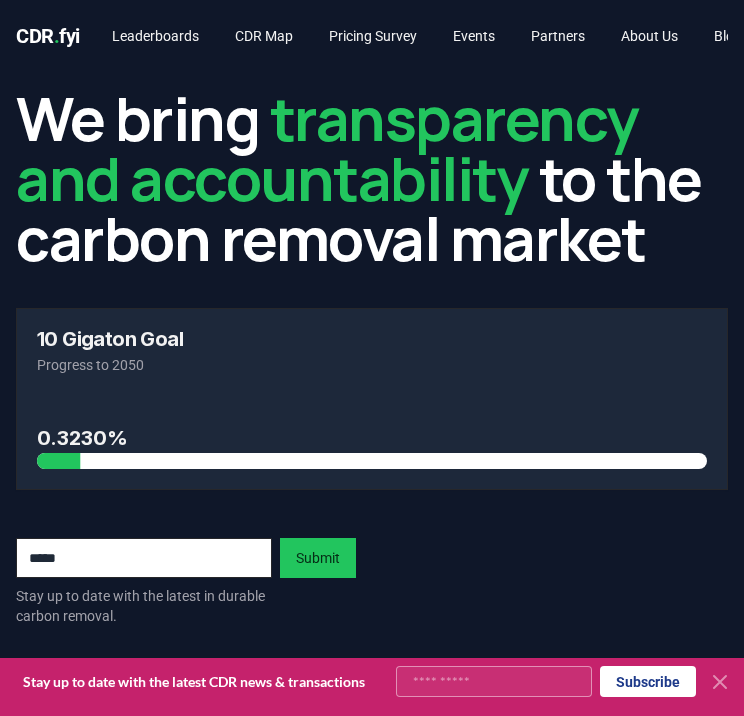 scroll, scrollTop: 0, scrollLeft: 0, axis: both 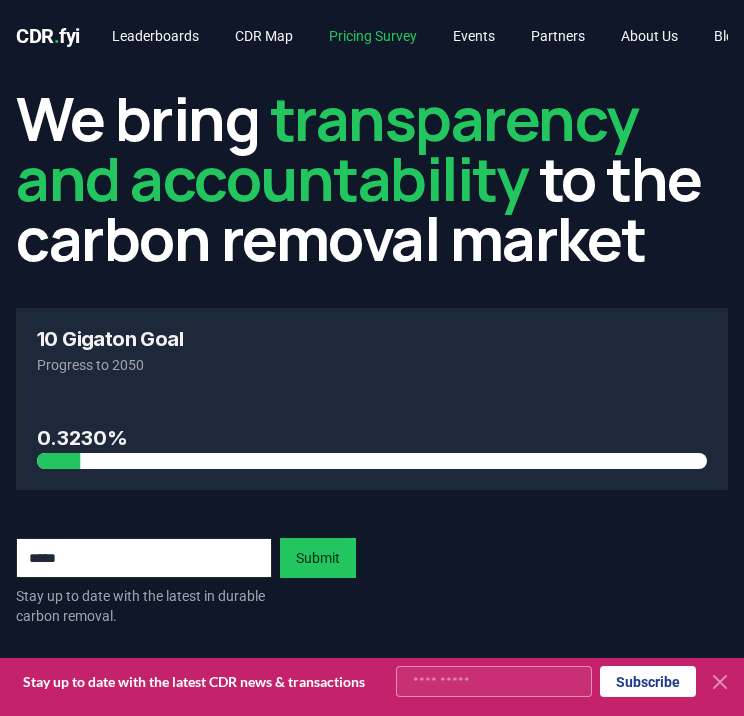 click on "Pricing Survey" at bounding box center [373, 36] 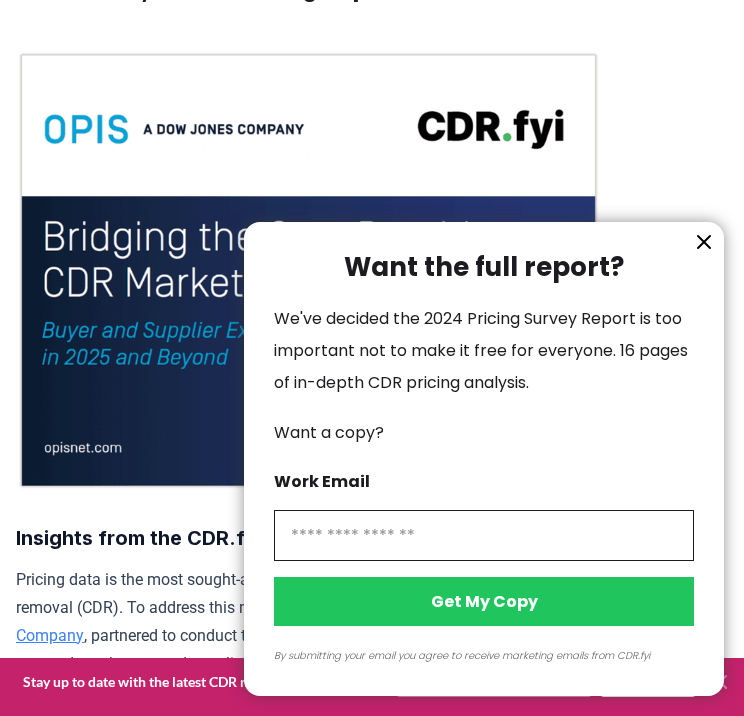 scroll, scrollTop: 0, scrollLeft: 0, axis: both 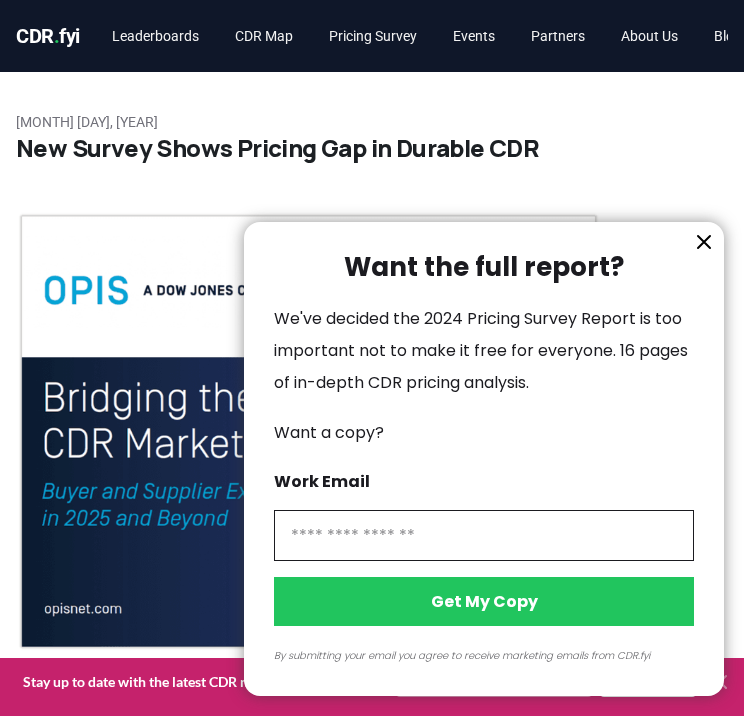 click at bounding box center (372, 358) 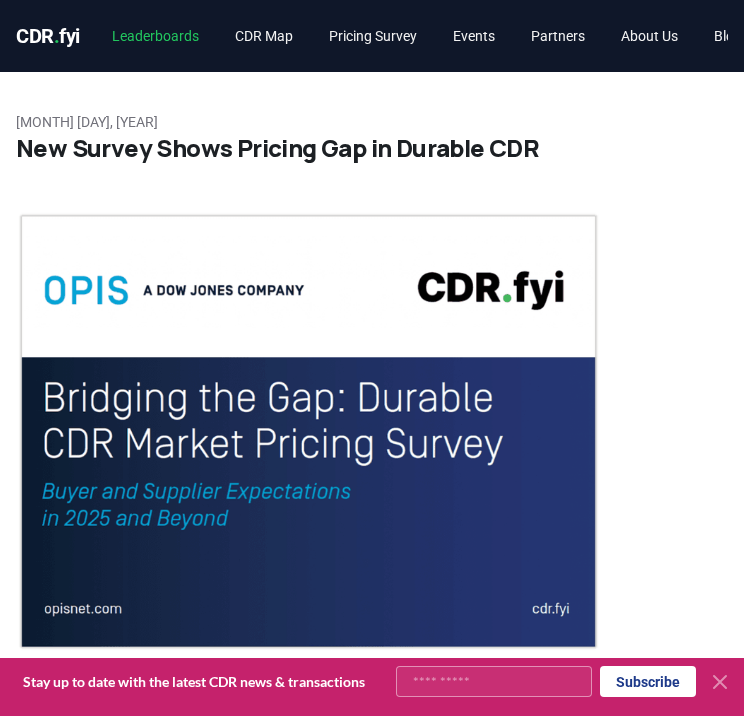click on "Leaderboards" at bounding box center [155, 36] 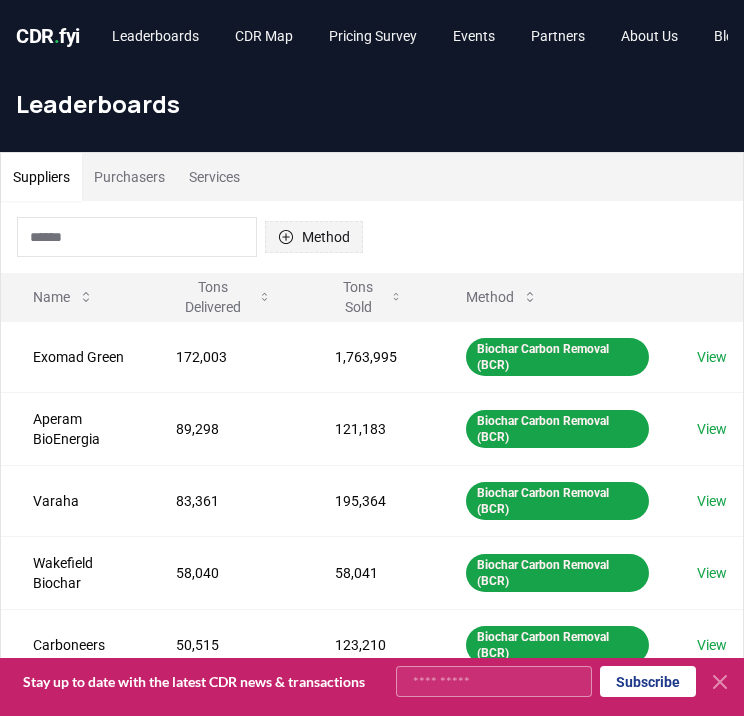 click on "Method" at bounding box center [314, 237] 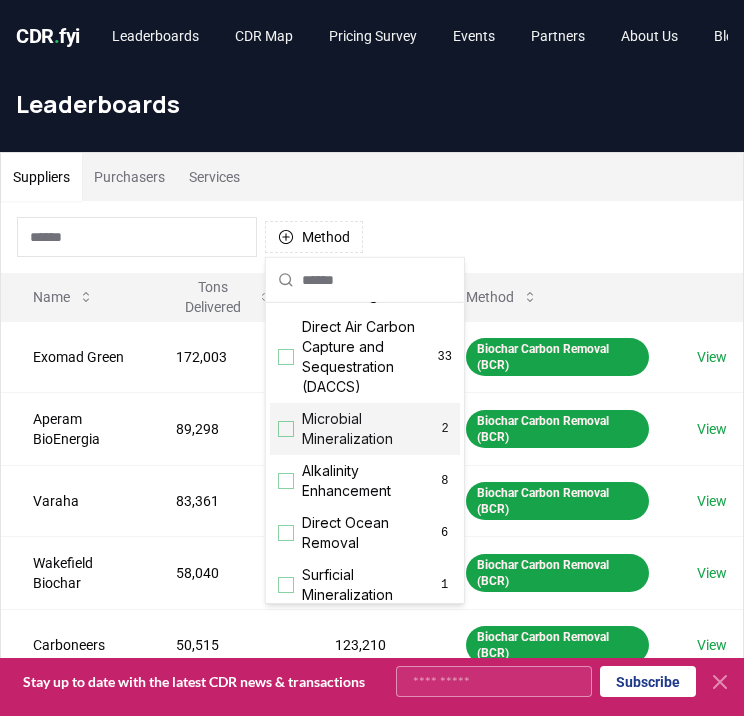 scroll, scrollTop: 500, scrollLeft: 0, axis: vertical 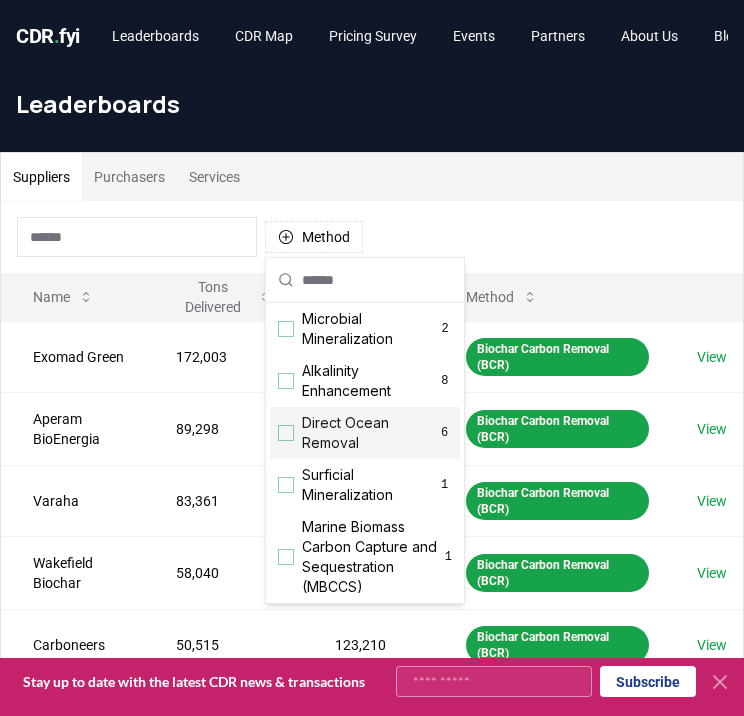 click on "Direct Ocean Removal" at bounding box center [369, 433] 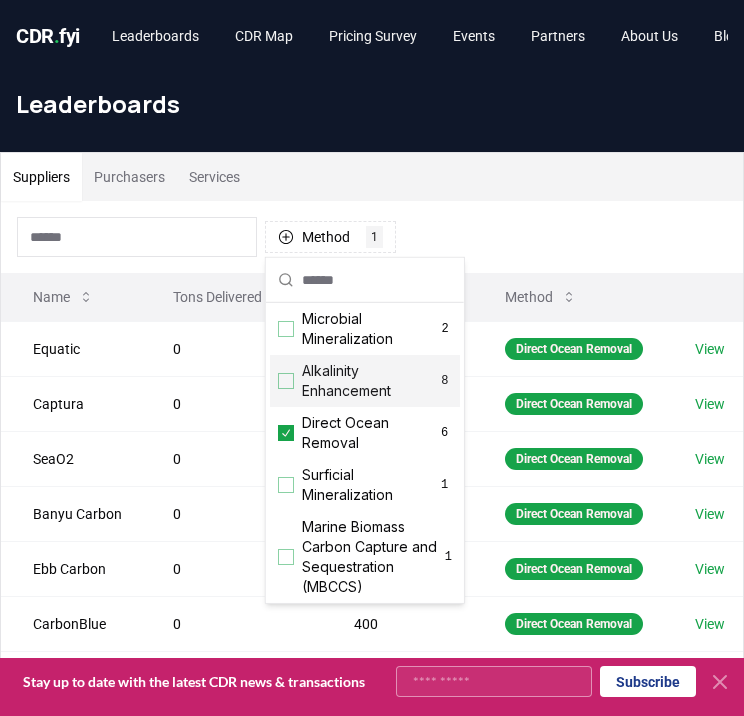 click on "Tons Delivered" at bounding box center (231, 297) 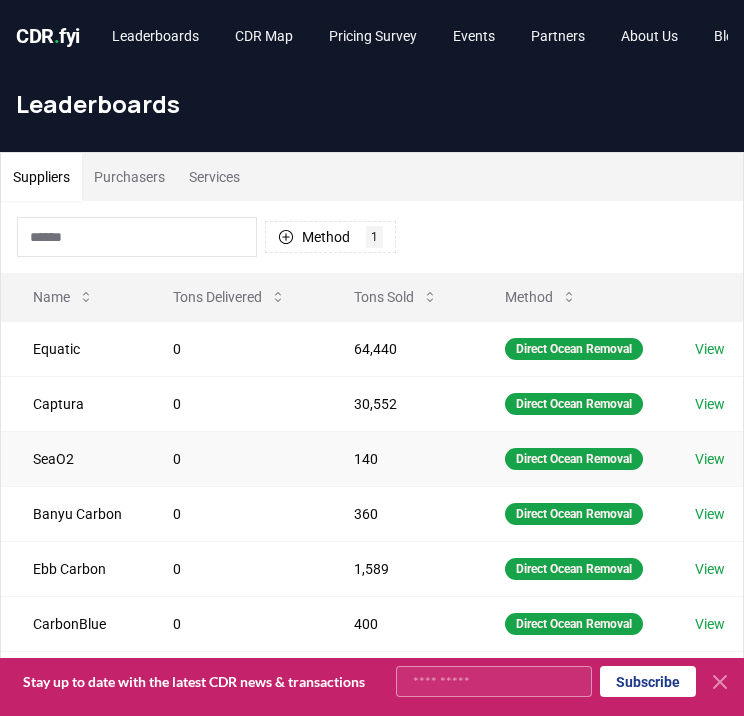 scroll, scrollTop: 100, scrollLeft: 0, axis: vertical 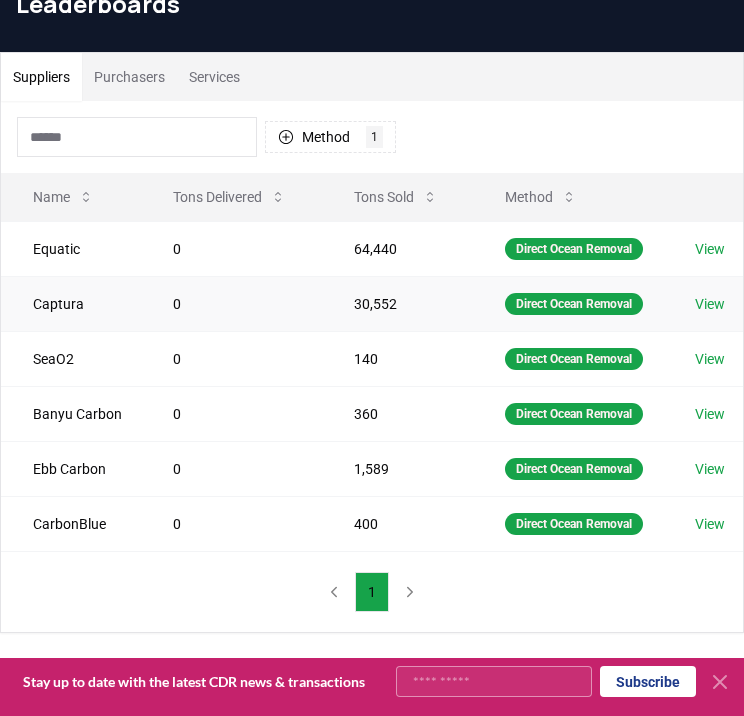 click on "View" at bounding box center (710, 304) 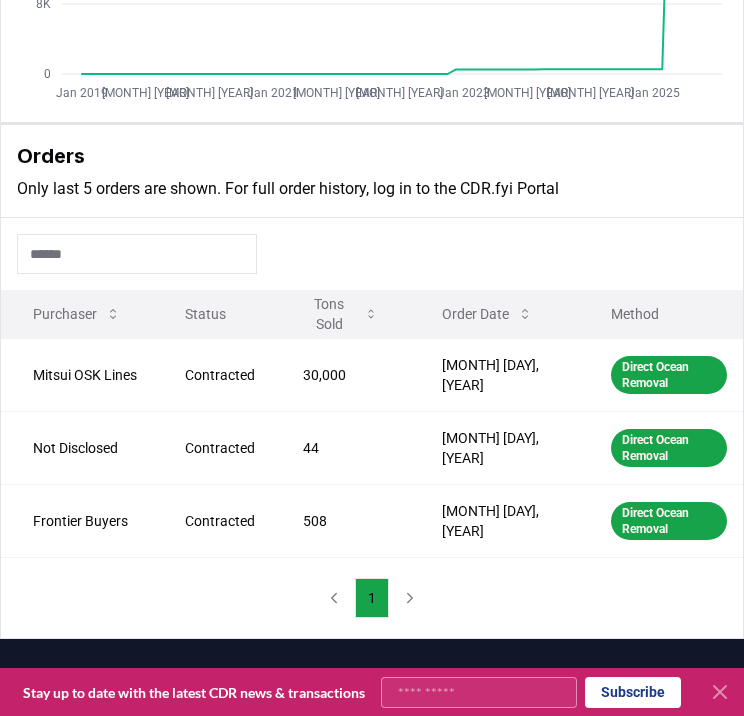 scroll, scrollTop: 900, scrollLeft: 0, axis: vertical 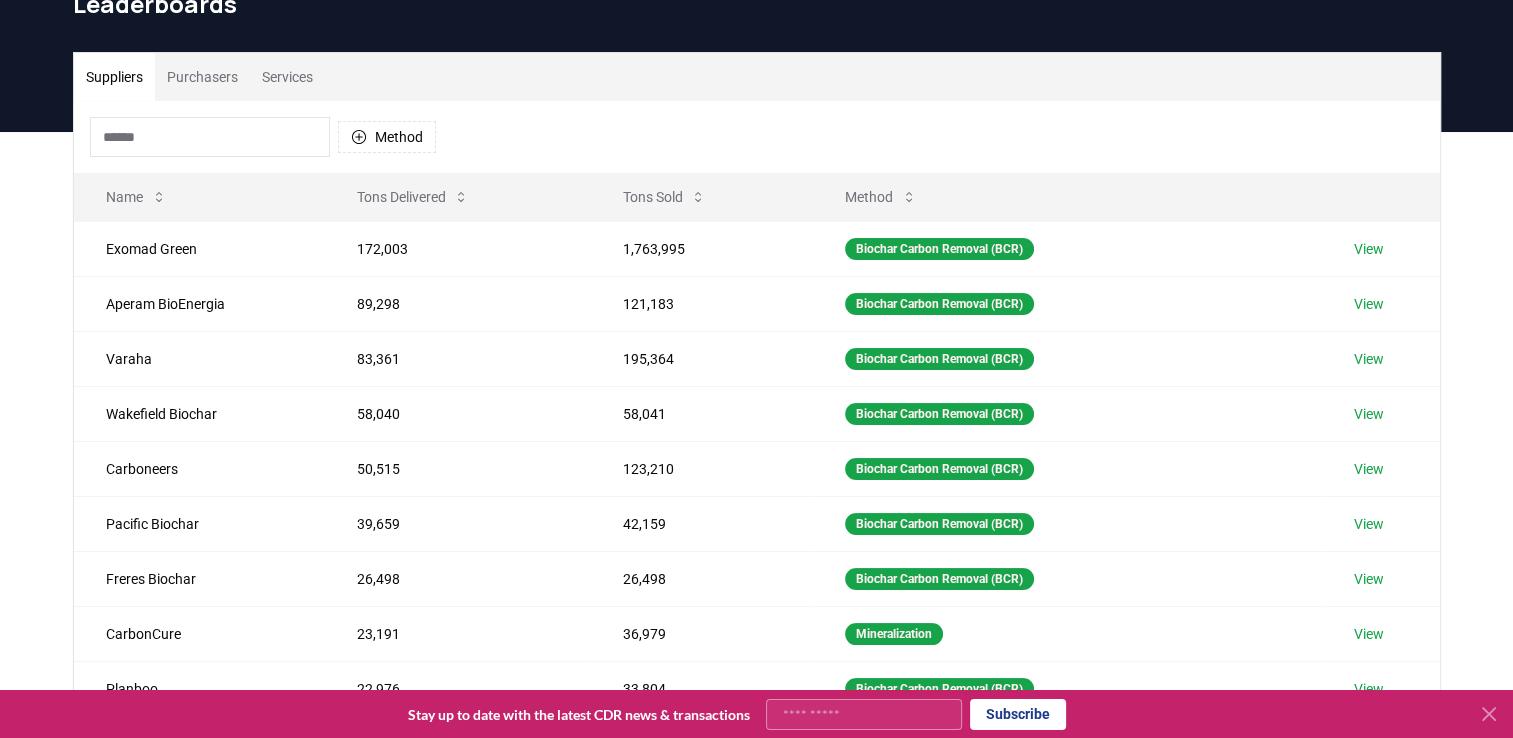 click on "Purchasers" at bounding box center (202, 77) 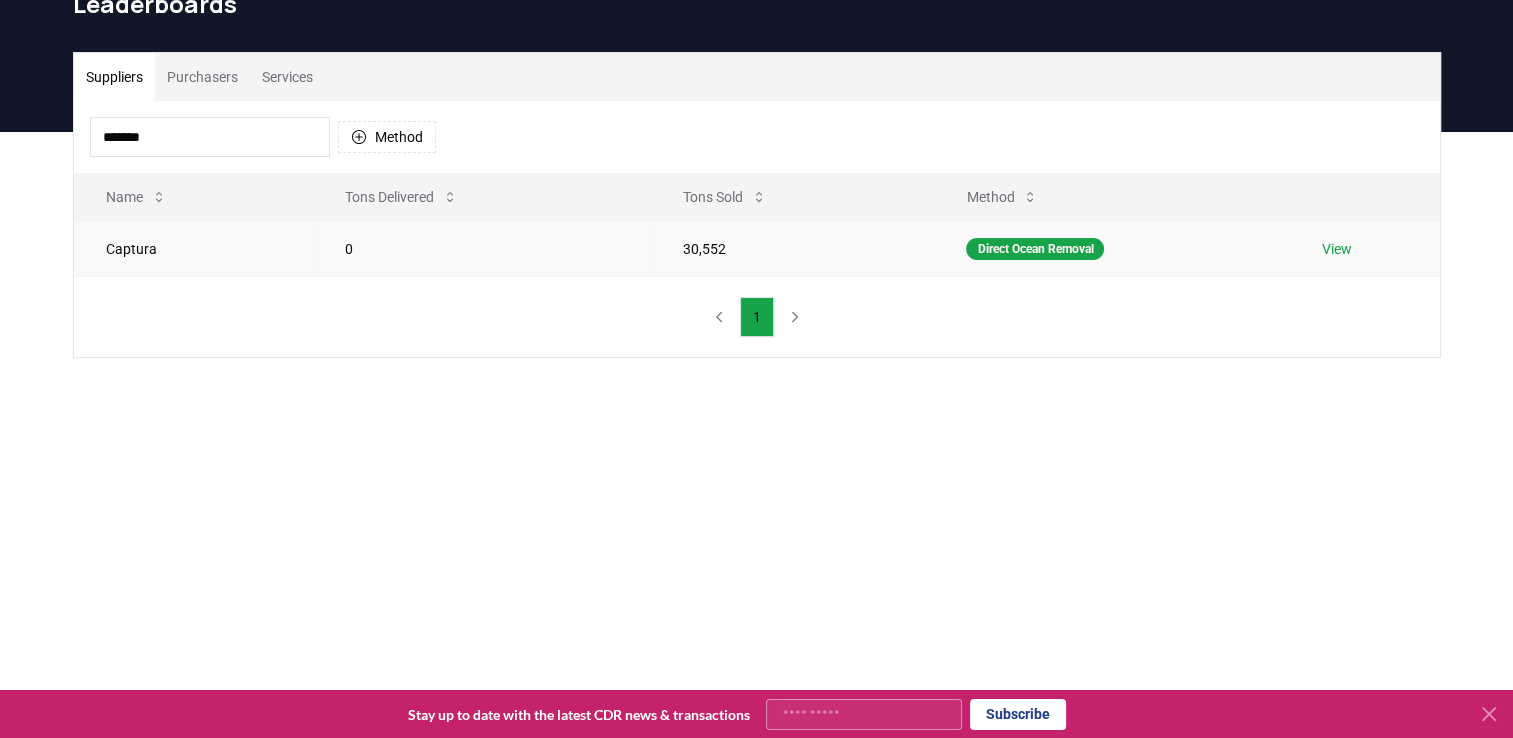type on "*******" 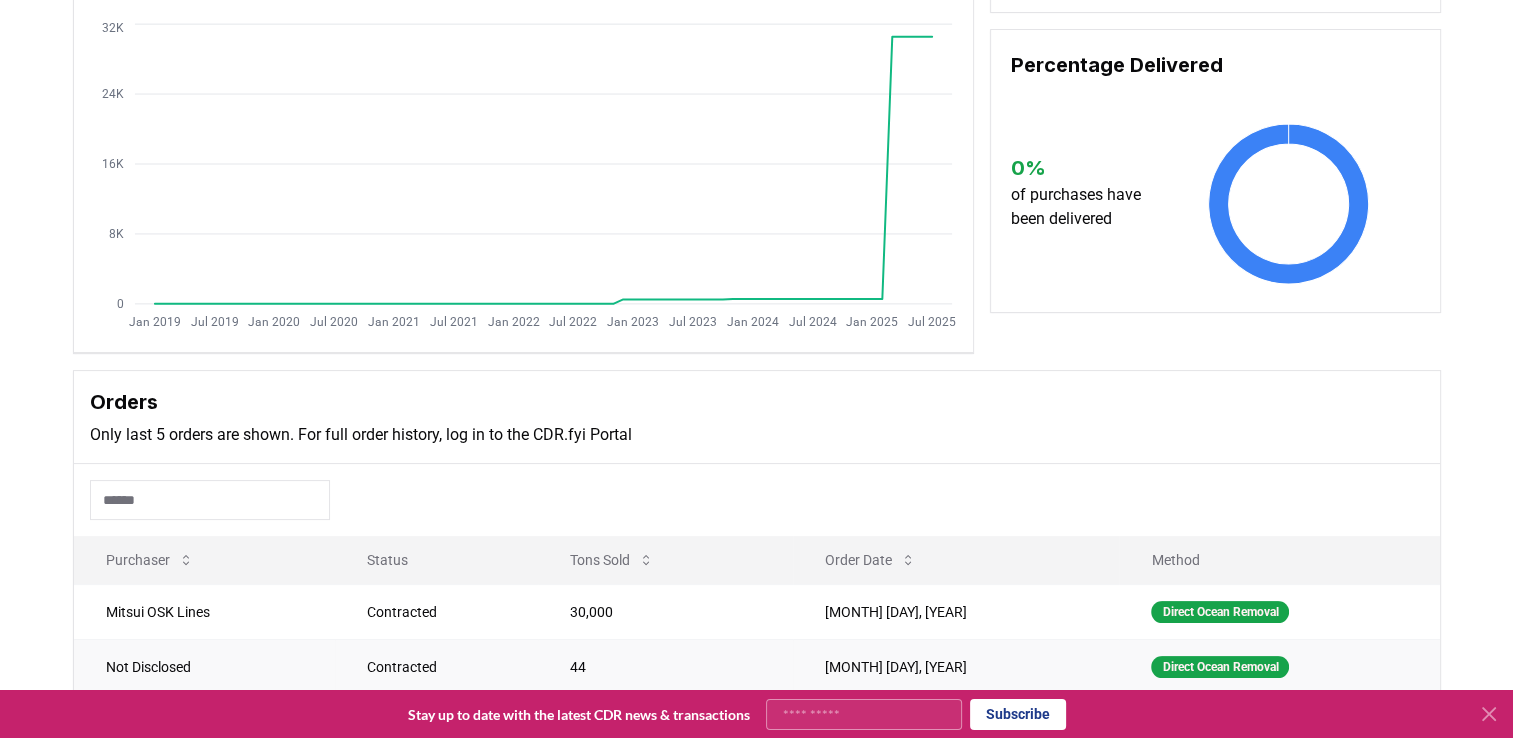 scroll, scrollTop: 0, scrollLeft: 0, axis: both 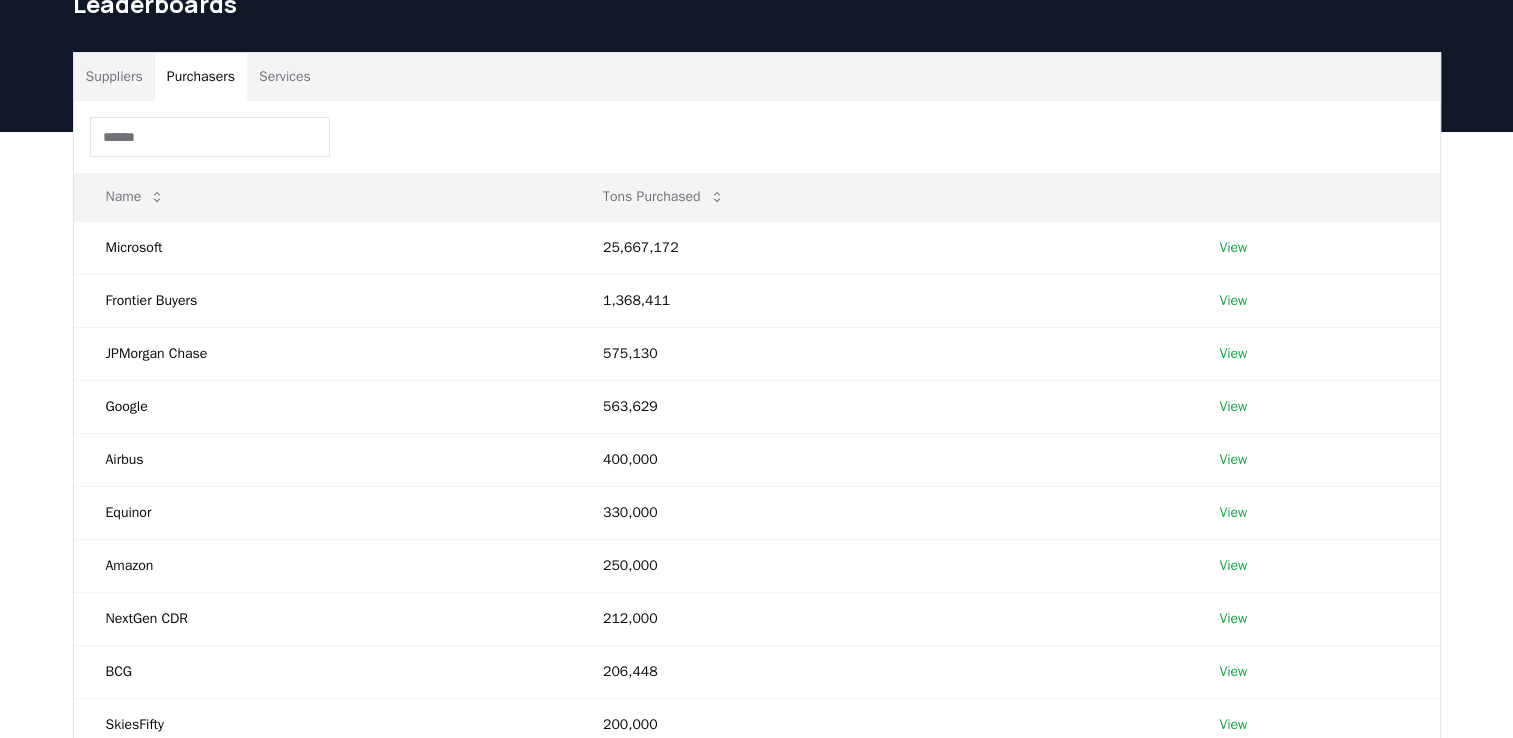 click on "Purchasers" at bounding box center [201, 77] 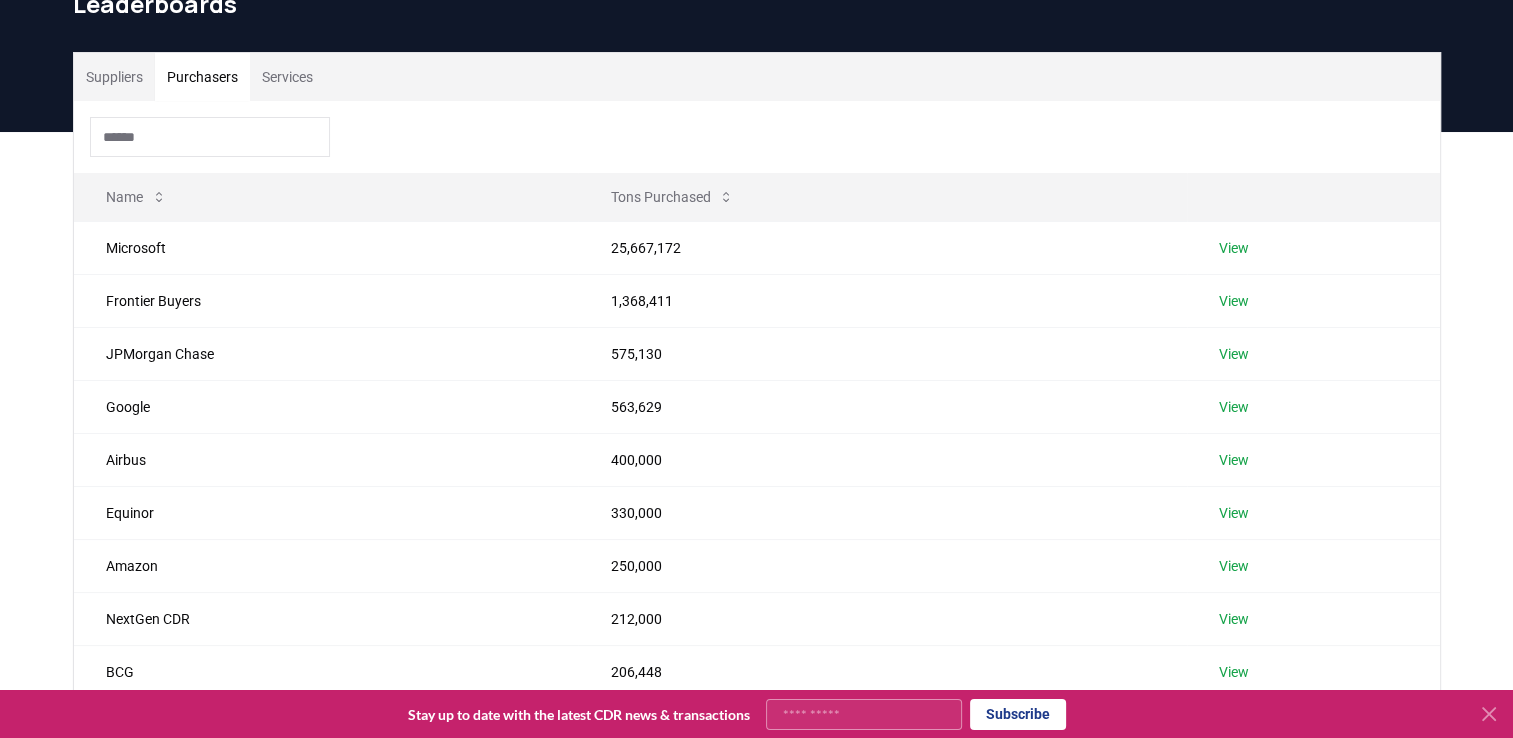 click on "Services" at bounding box center [287, 77] 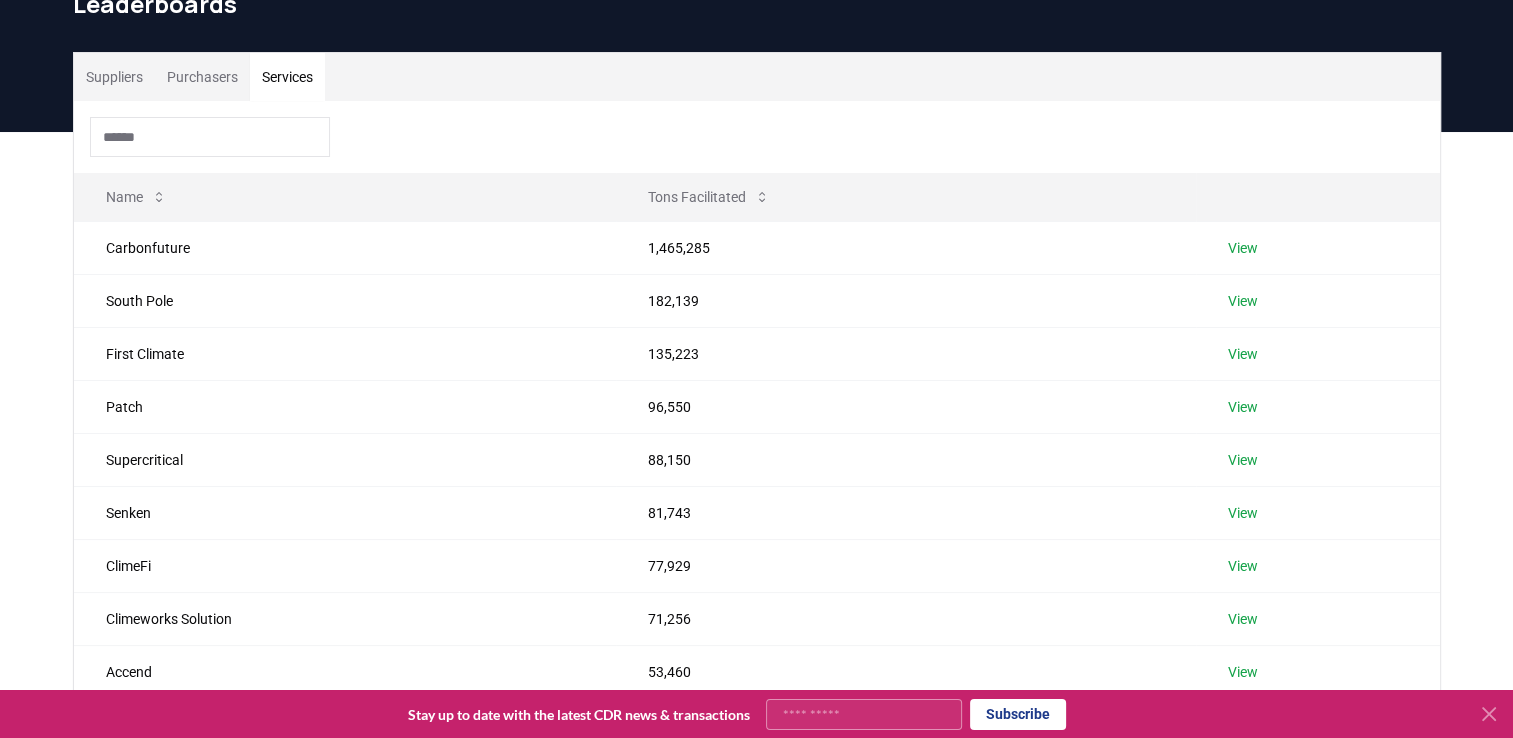 click on "Purchasers" at bounding box center [202, 77] 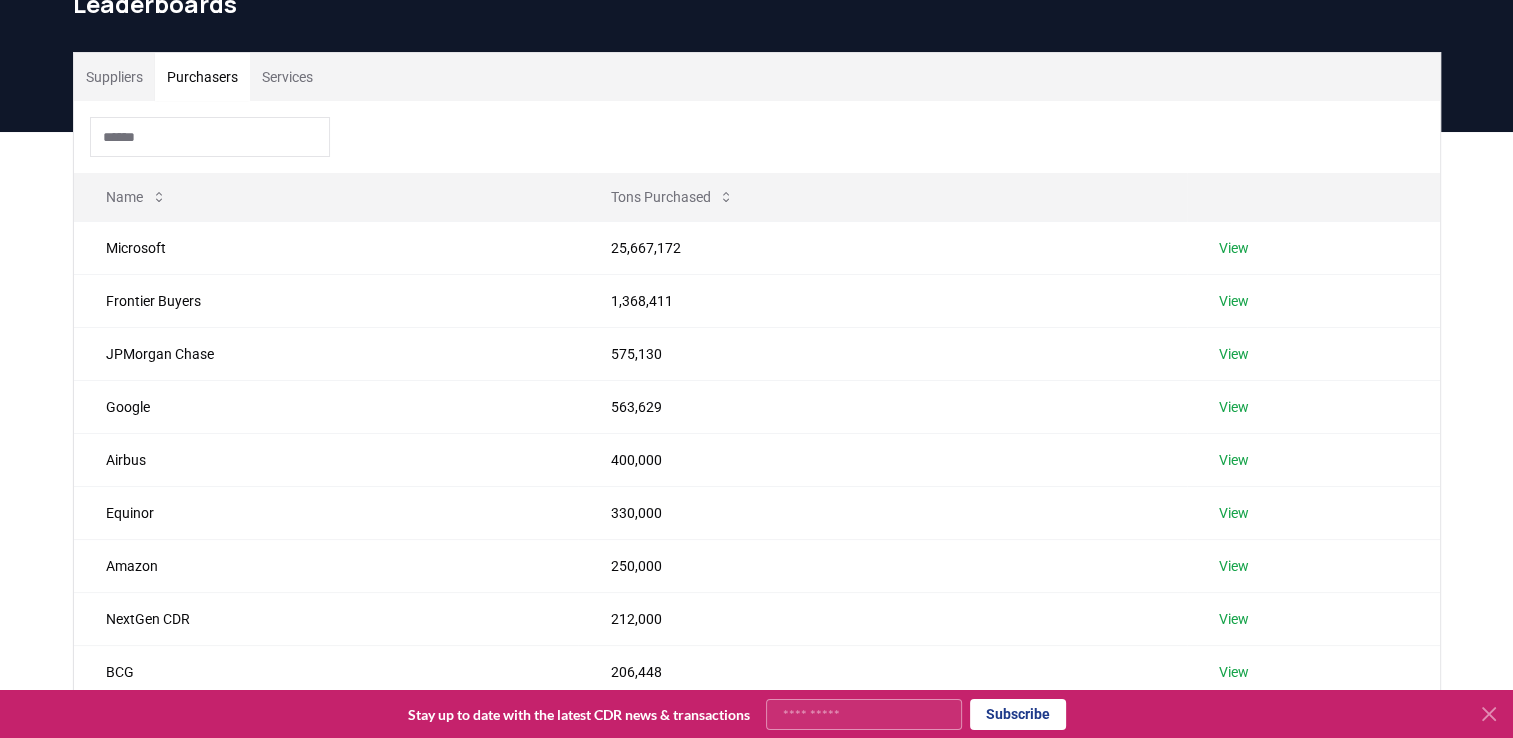 click at bounding box center [210, 137] 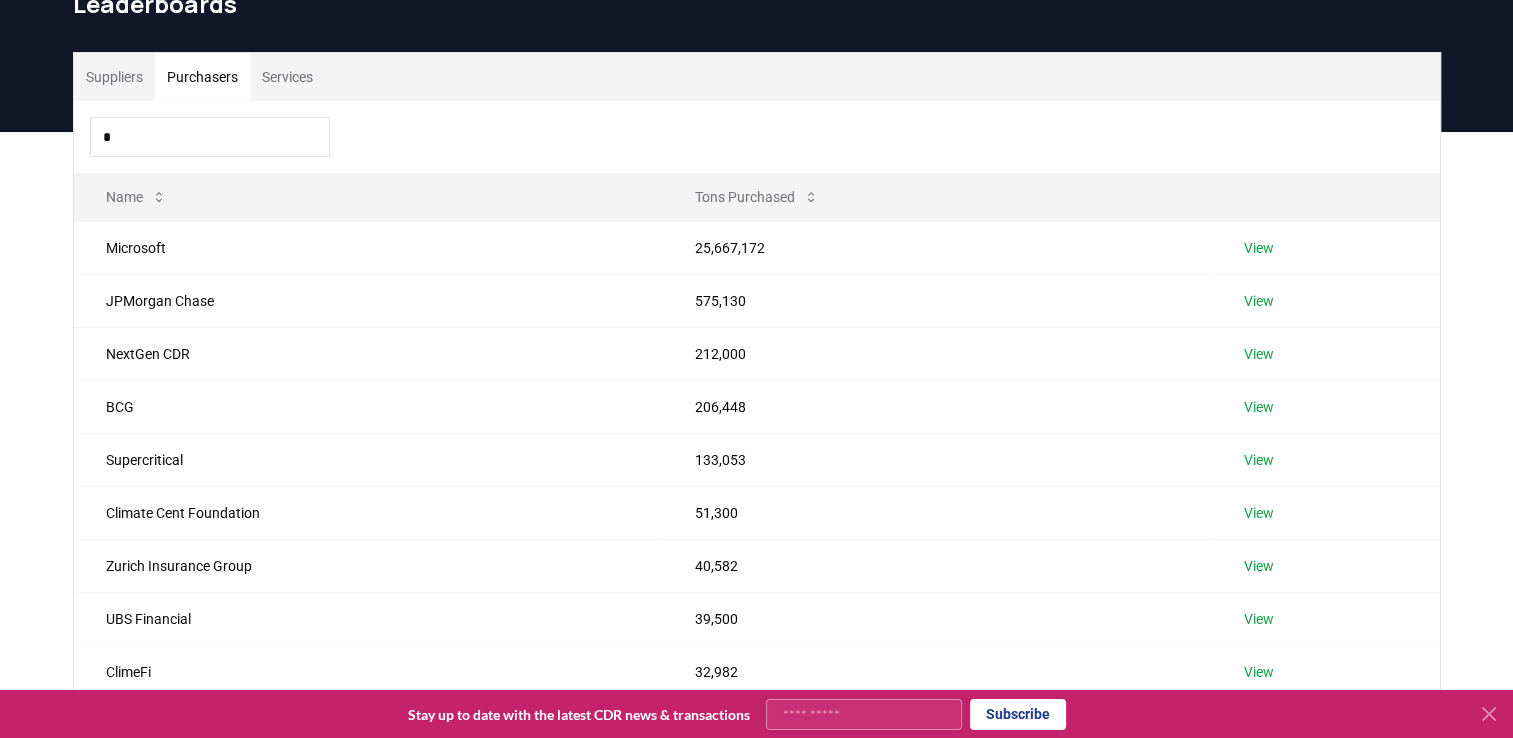 click on "Suppliers" at bounding box center (114, 77) 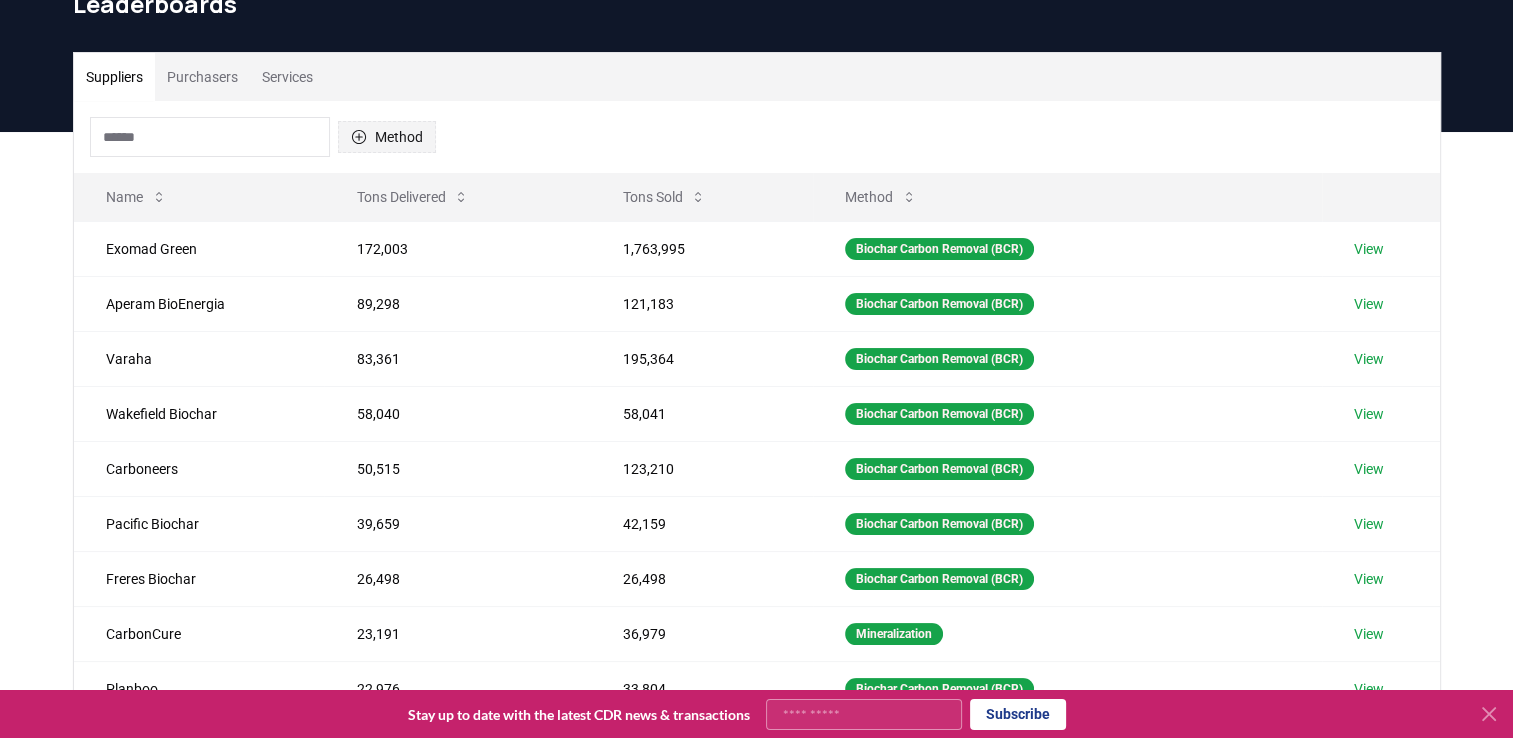 click on "Method" at bounding box center (387, 137) 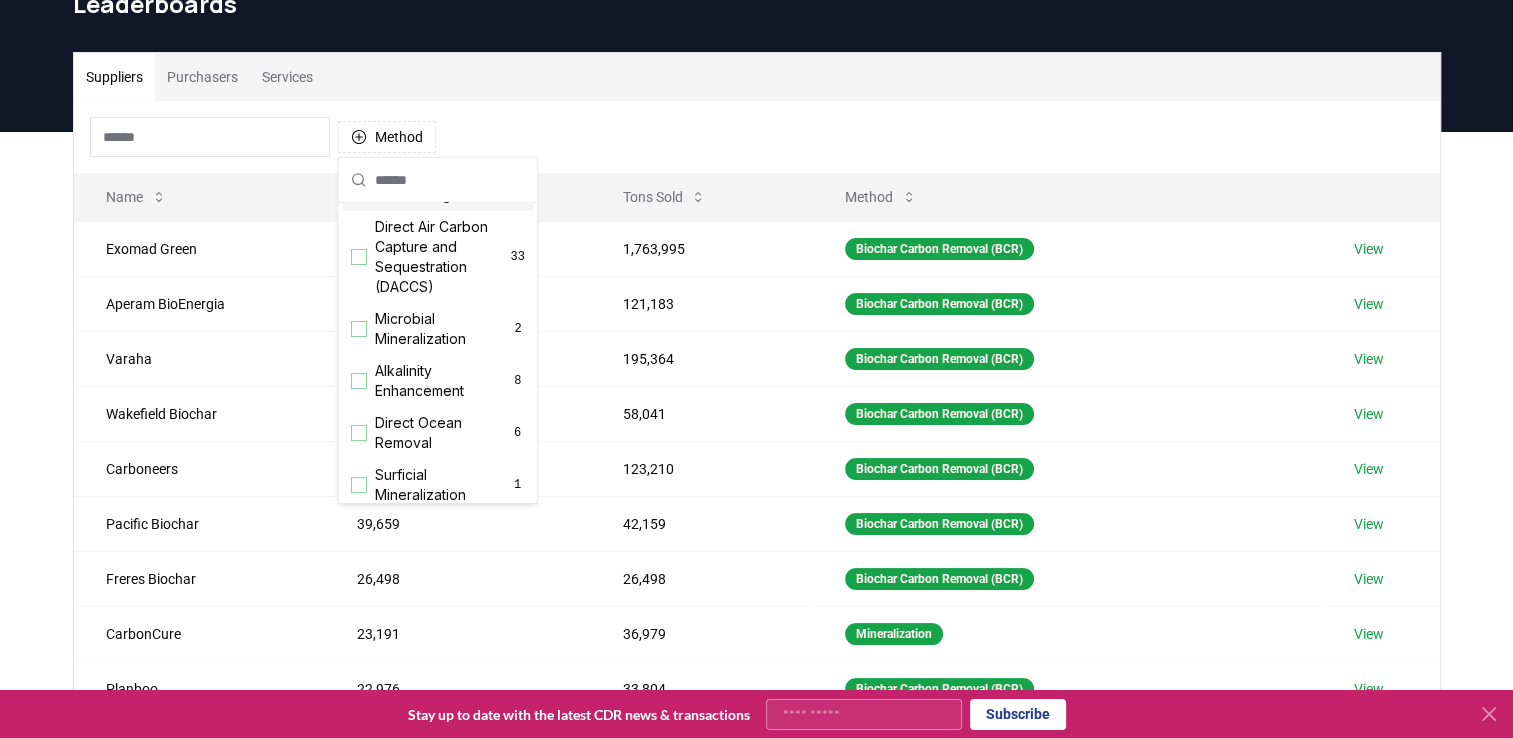 scroll, scrollTop: 500, scrollLeft: 0, axis: vertical 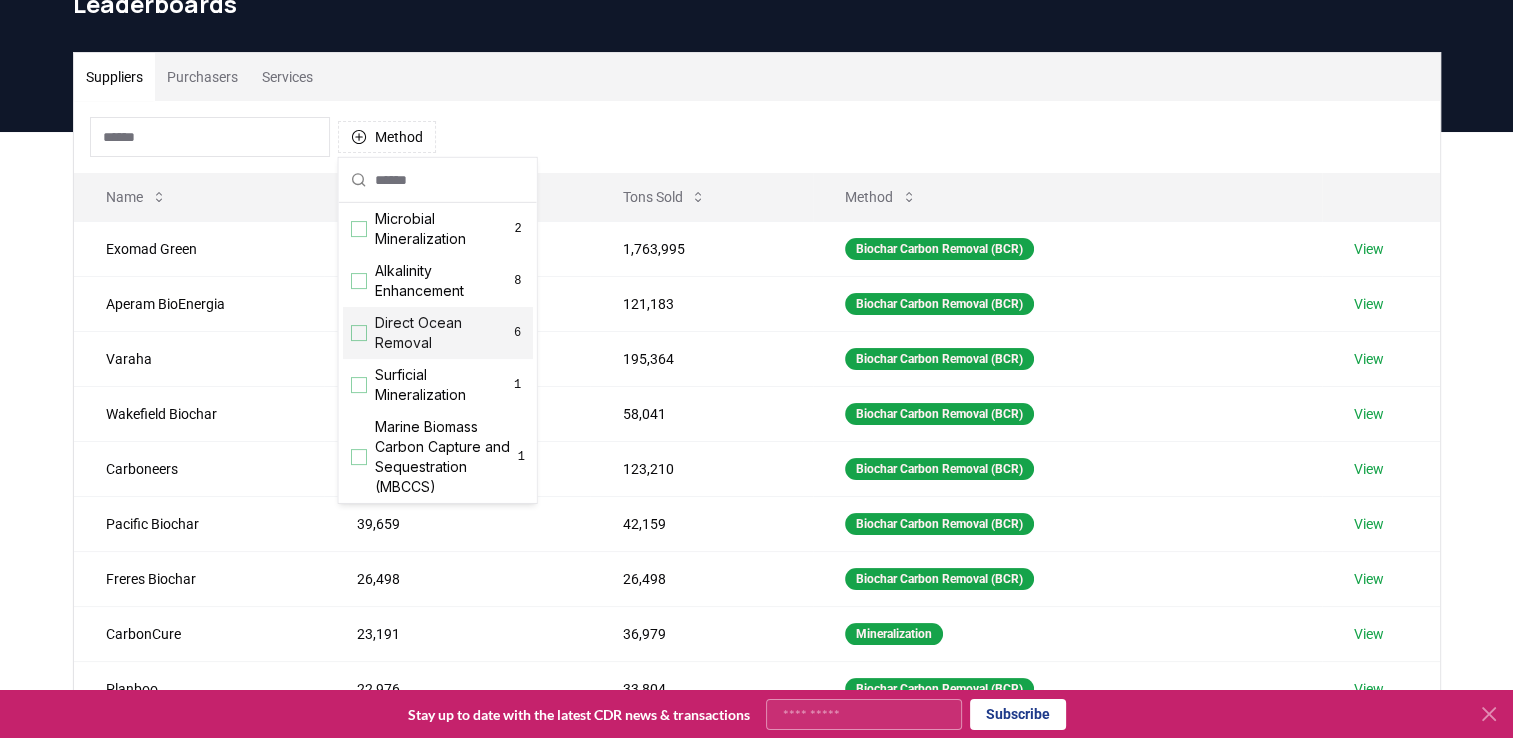 click on "Direct Ocean Removal" at bounding box center (442, 333) 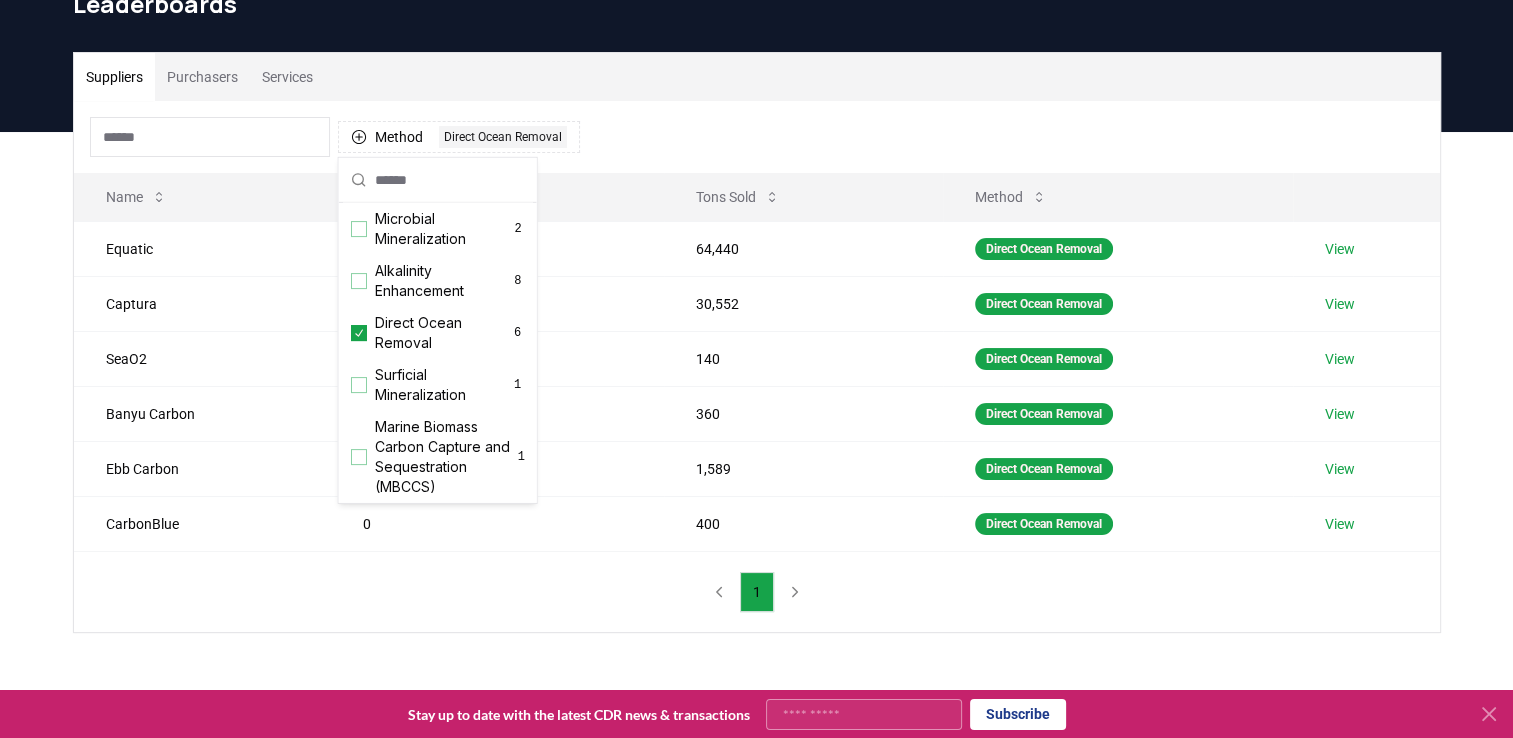 click on "Suppliers Purchasers Services" at bounding box center (757, 77) 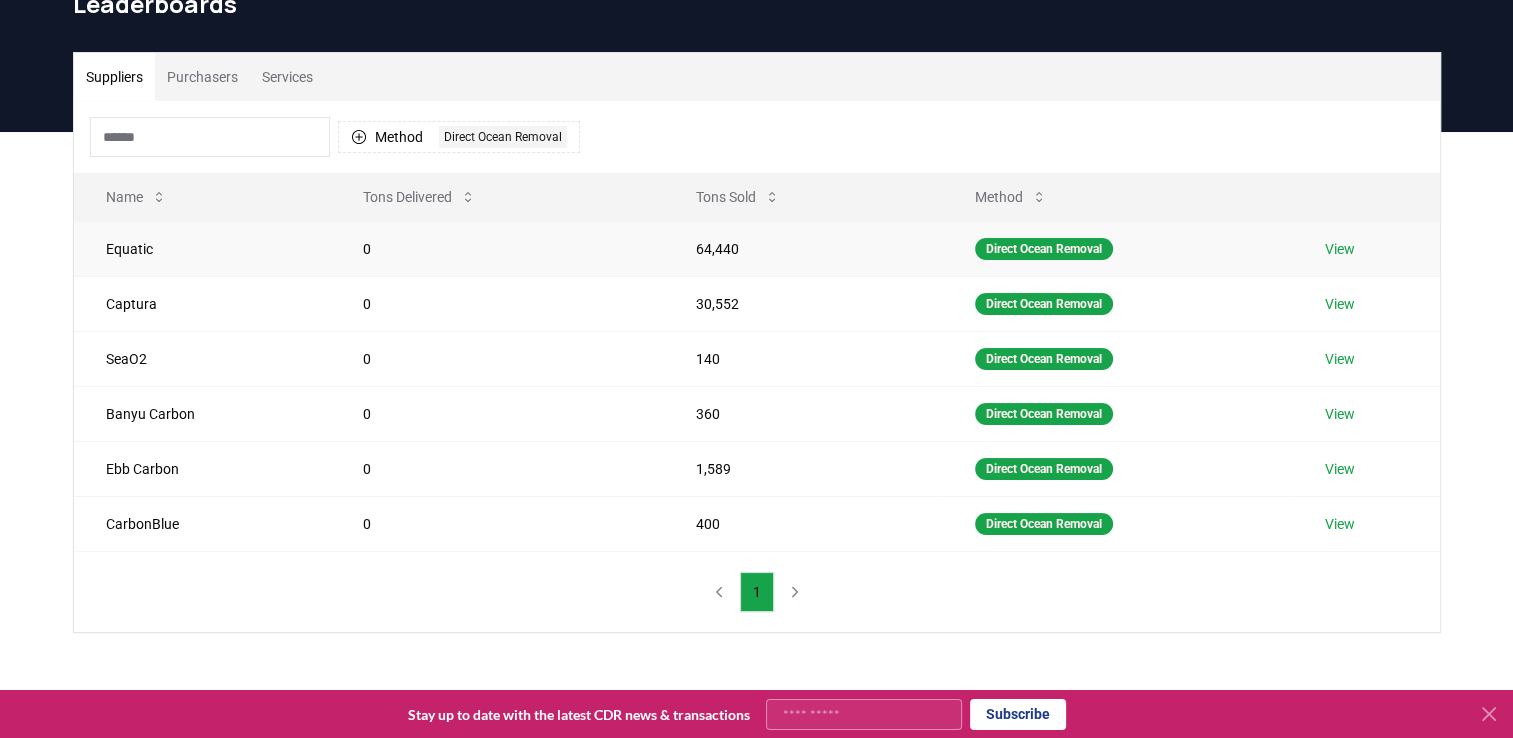 click on "View" at bounding box center (1340, 249) 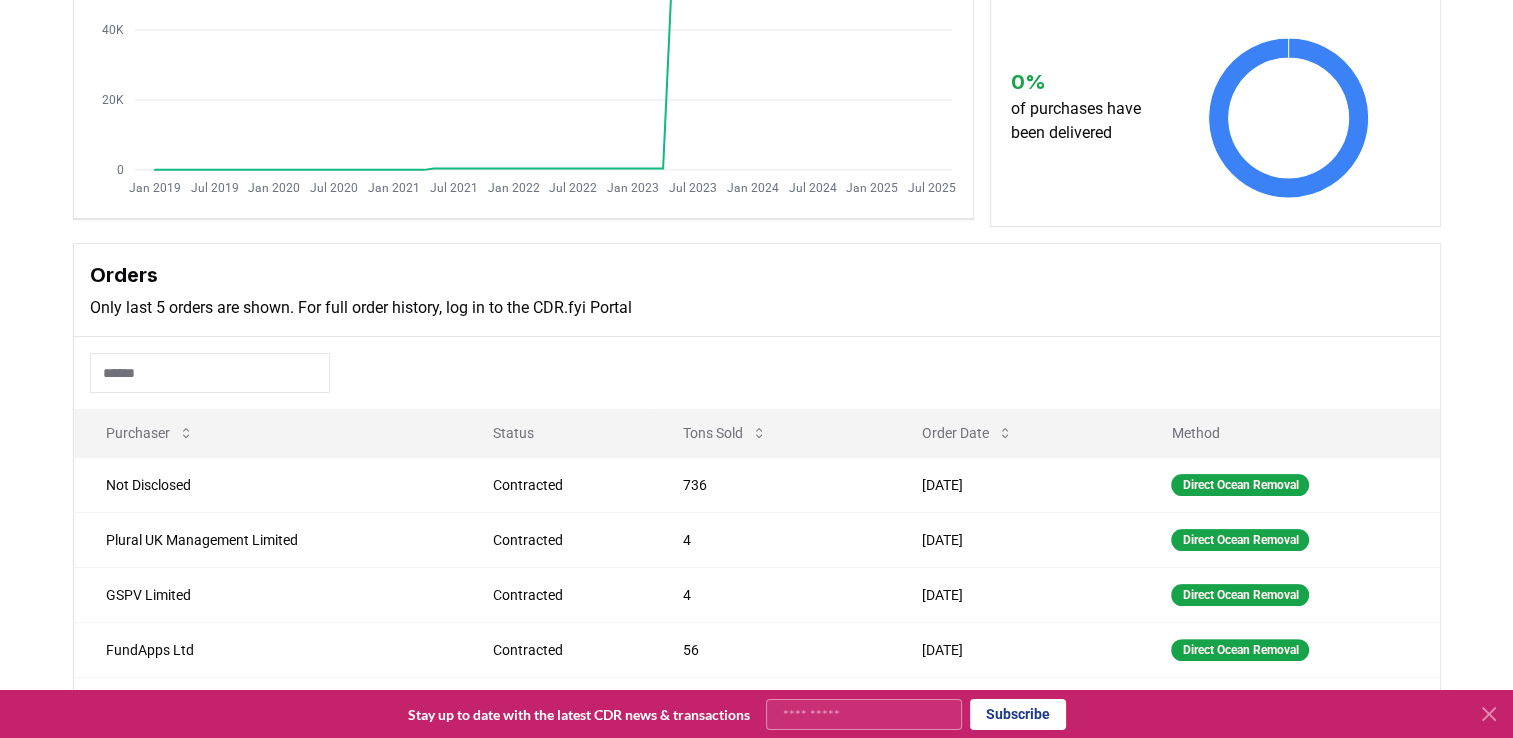 scroll, scrollTop: 500, scrollLeft: 0, axis: vertical 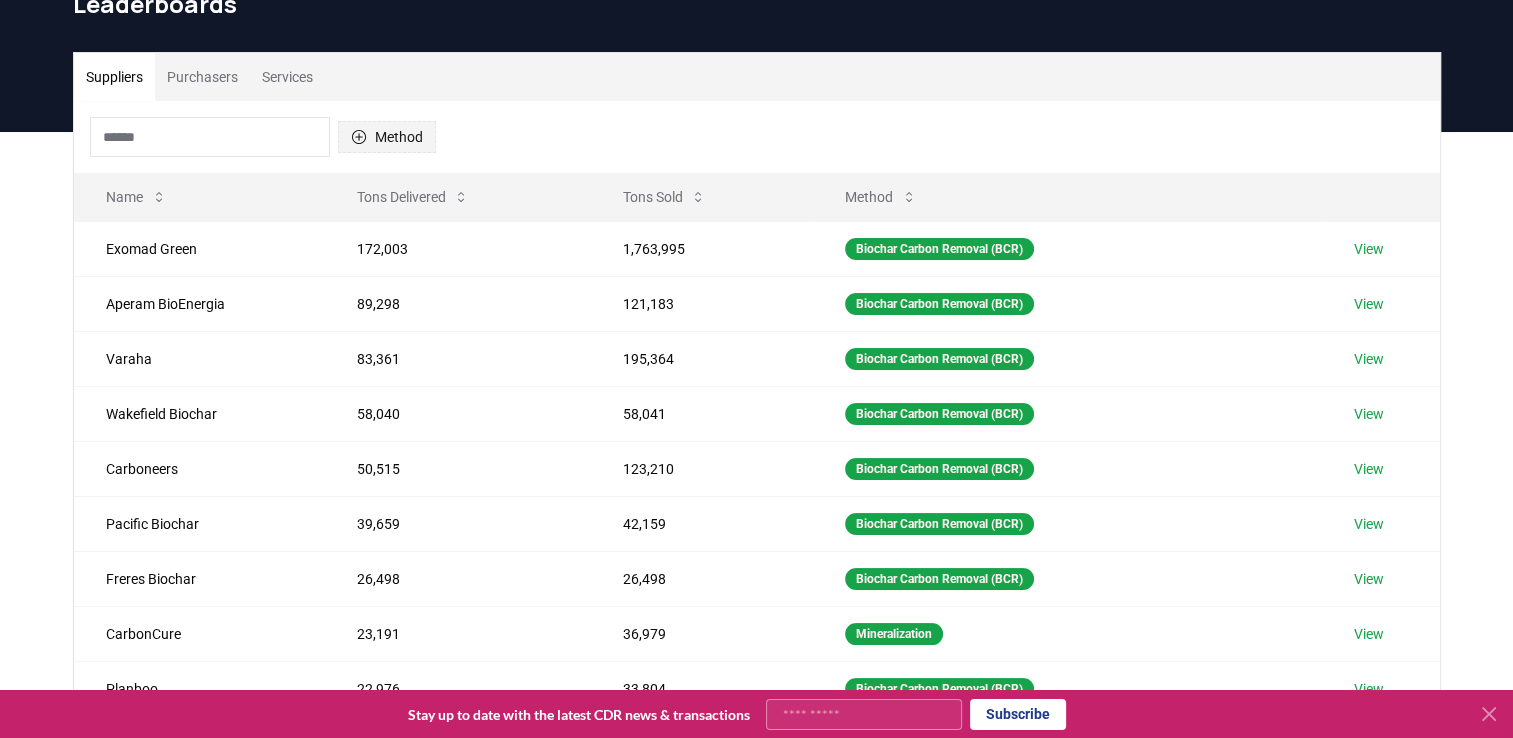 click on "Method" at bounding box center [387, 137] 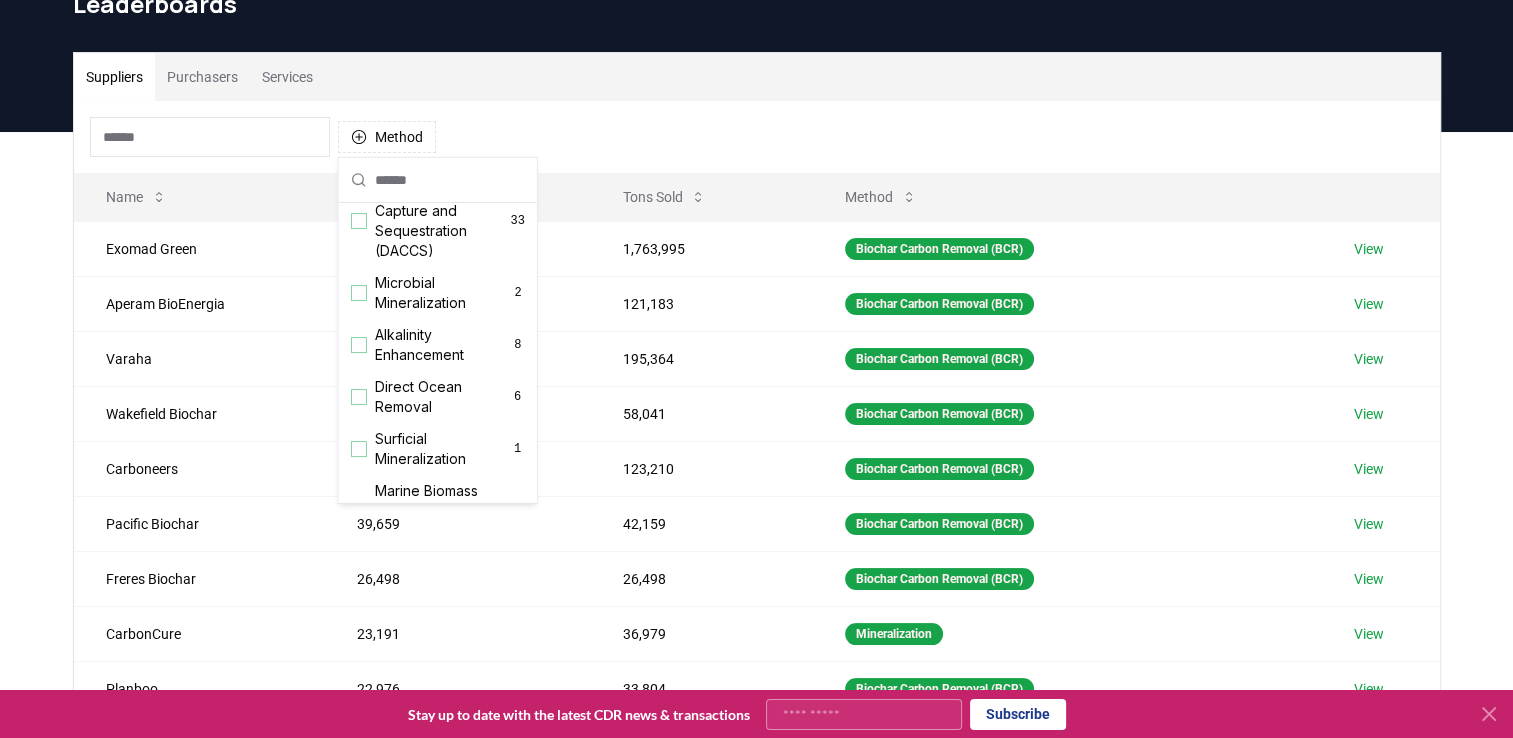 scroll, scrollTop: 500, scrollLeft: 0, axis: vertical 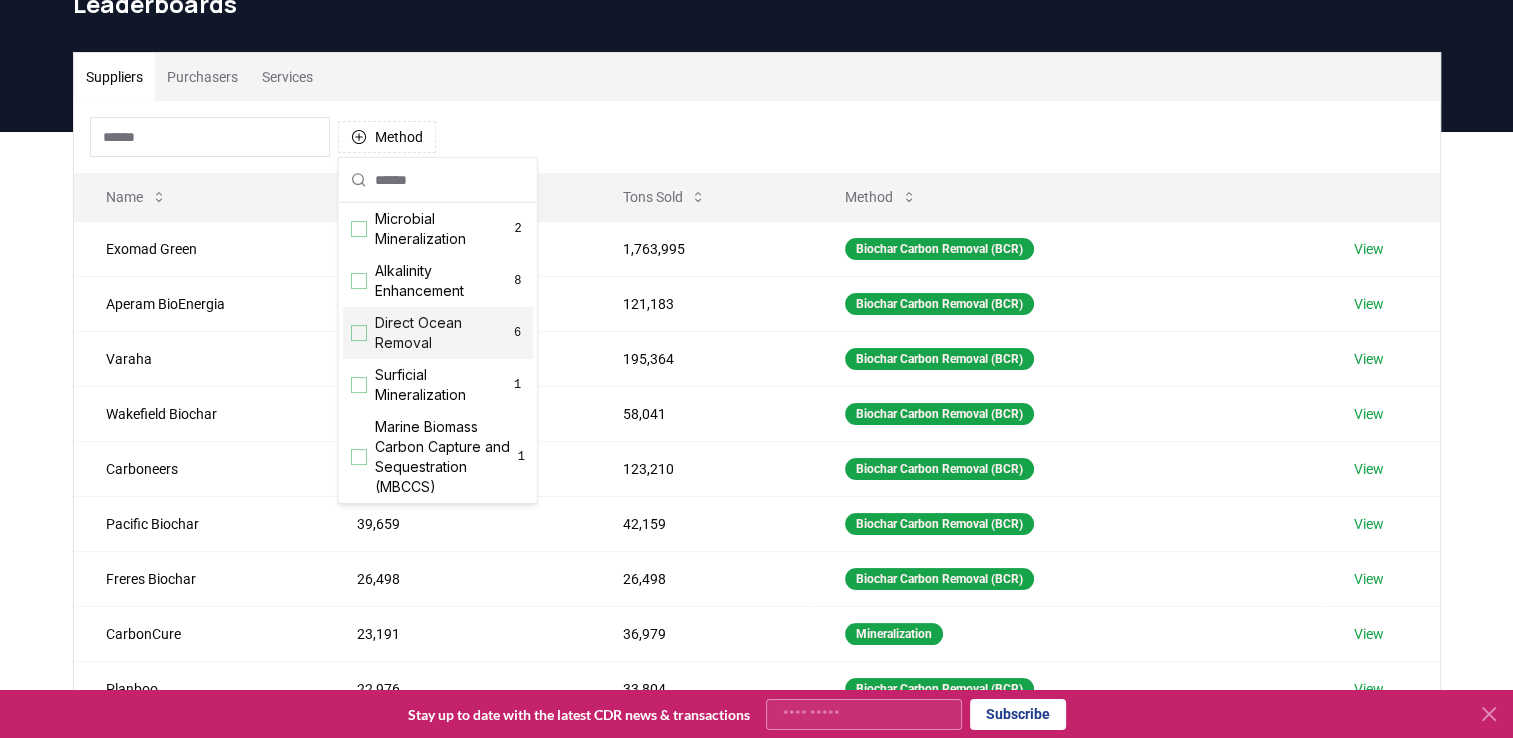 click on "Direct Ocean Removal" at bounding box center (442, 333) 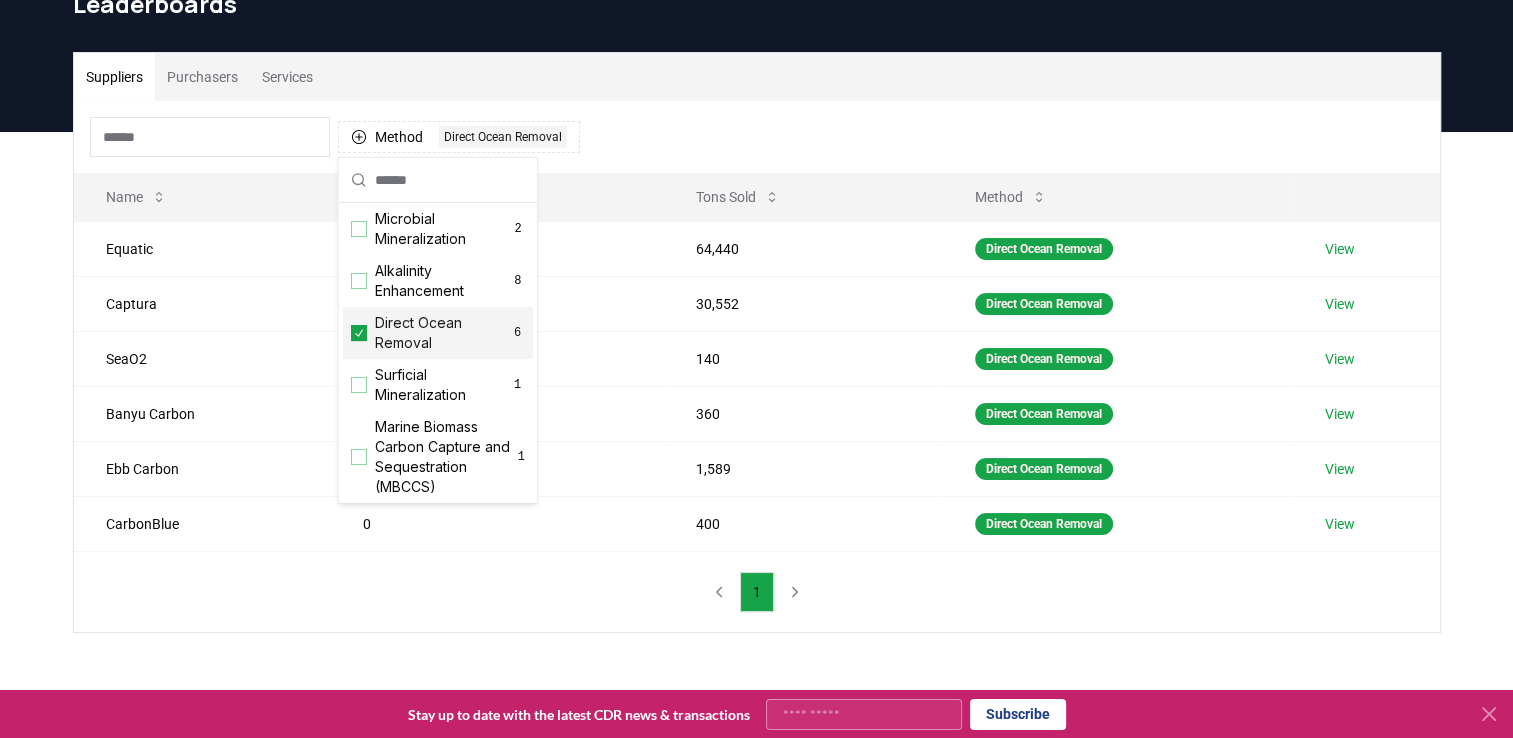 click on "Method 1 Direct Ocean Removal" at bounding box center [757, 137] 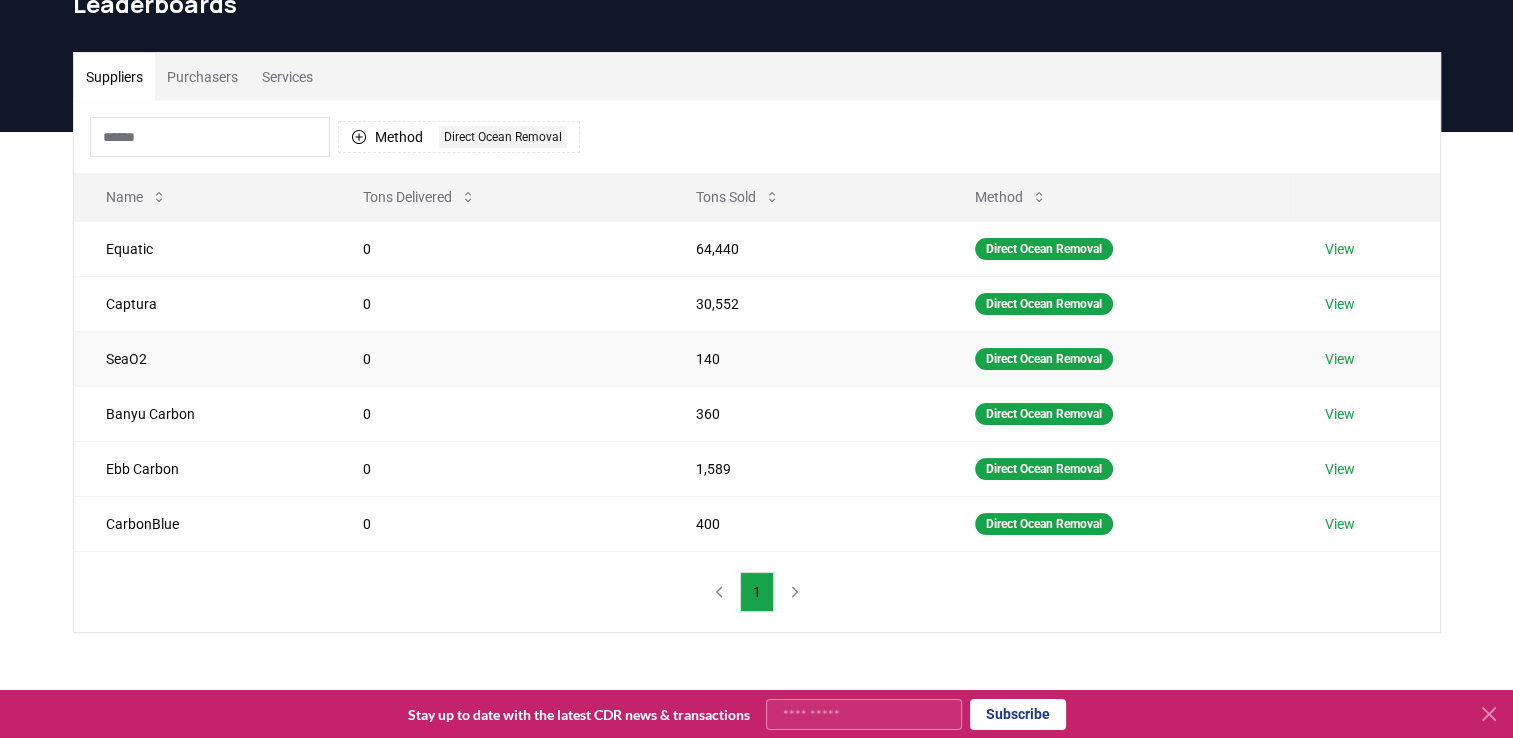 click on "View" at bounding box center [1340, 359] 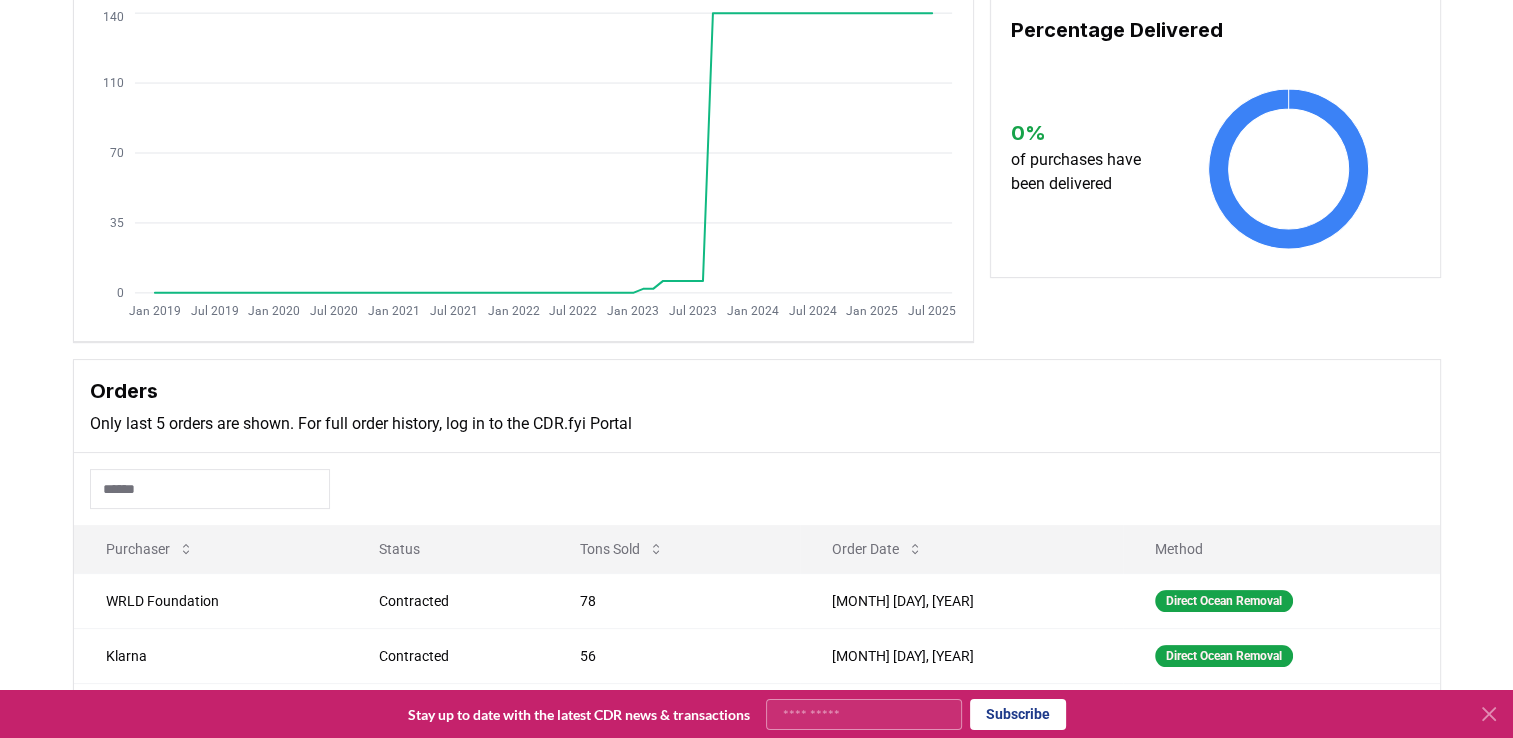 scroll, scrollTop: 0, scrollLeft: 0, axis: both 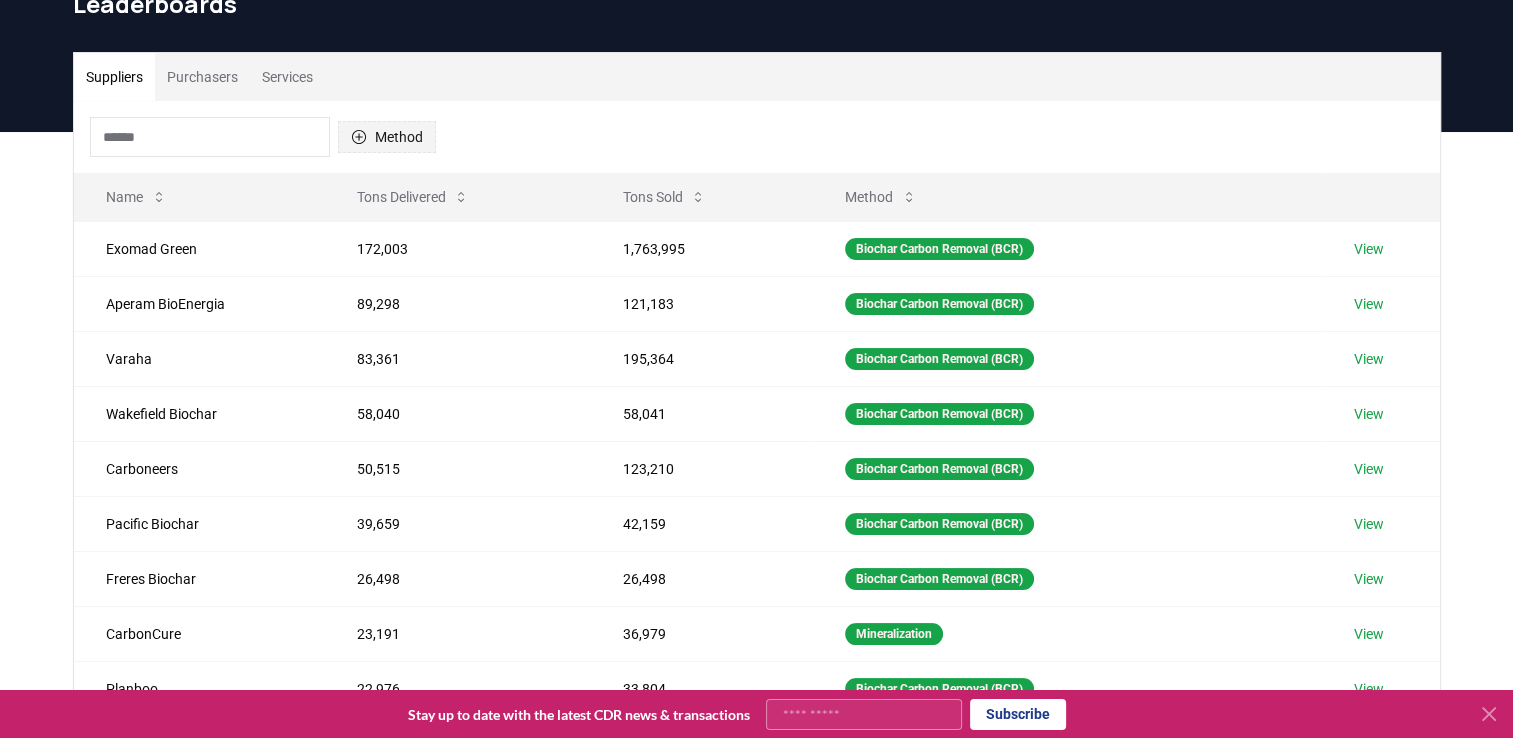 click on "Method" at bounding box center [387, 137] 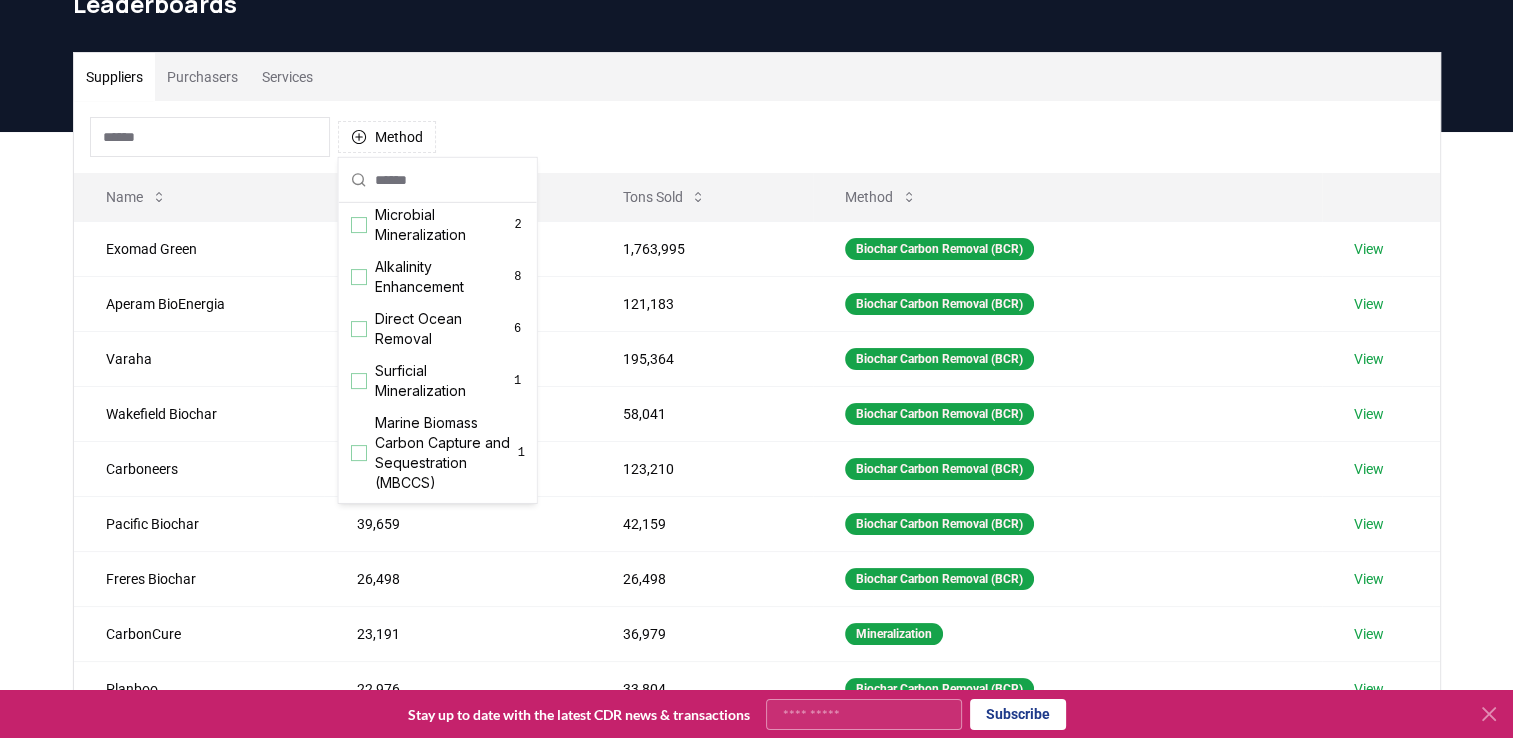 scroll, scrollTop: 544, scrollLeft: 0, axis: vertical 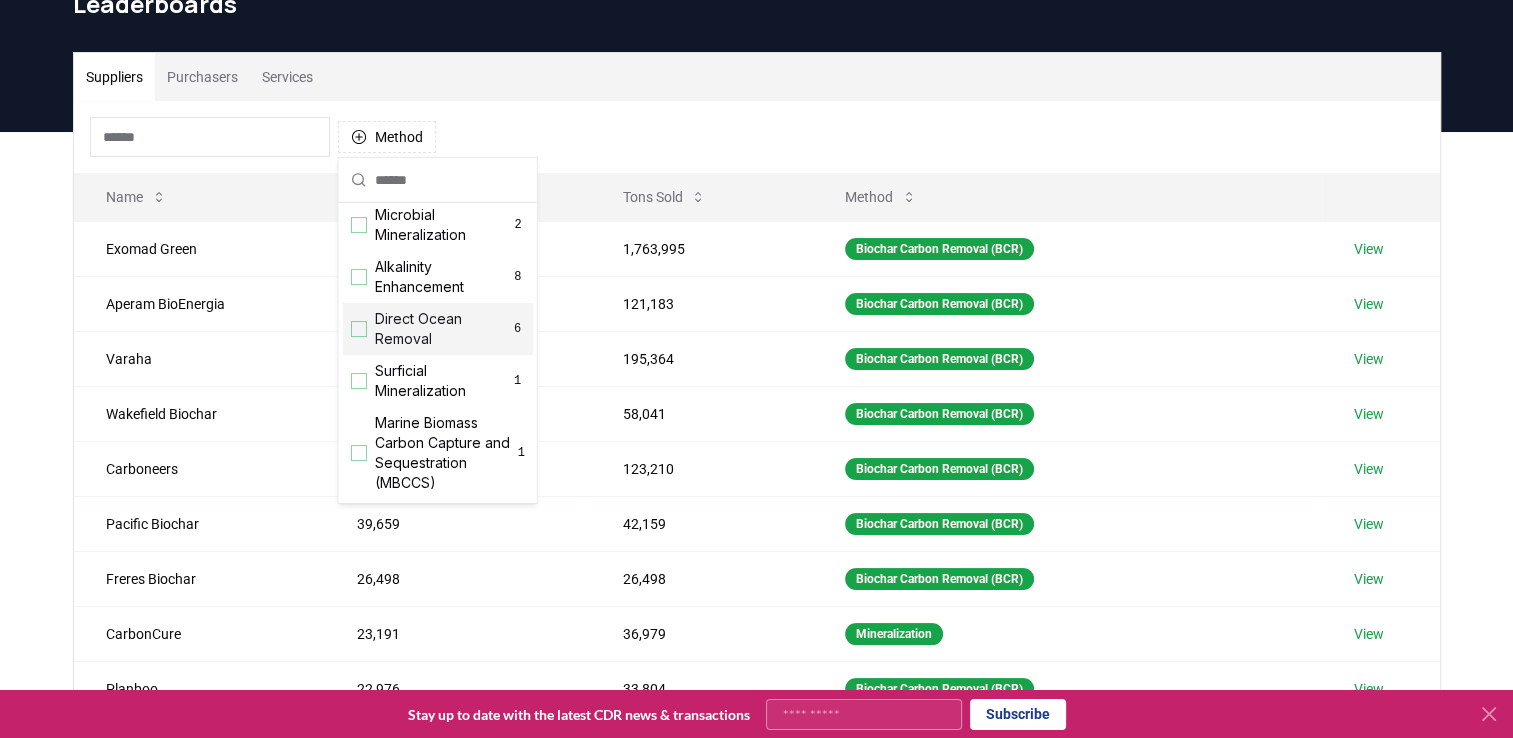 click on "Direct Ocean Removal" at bounding box center [442, 329] 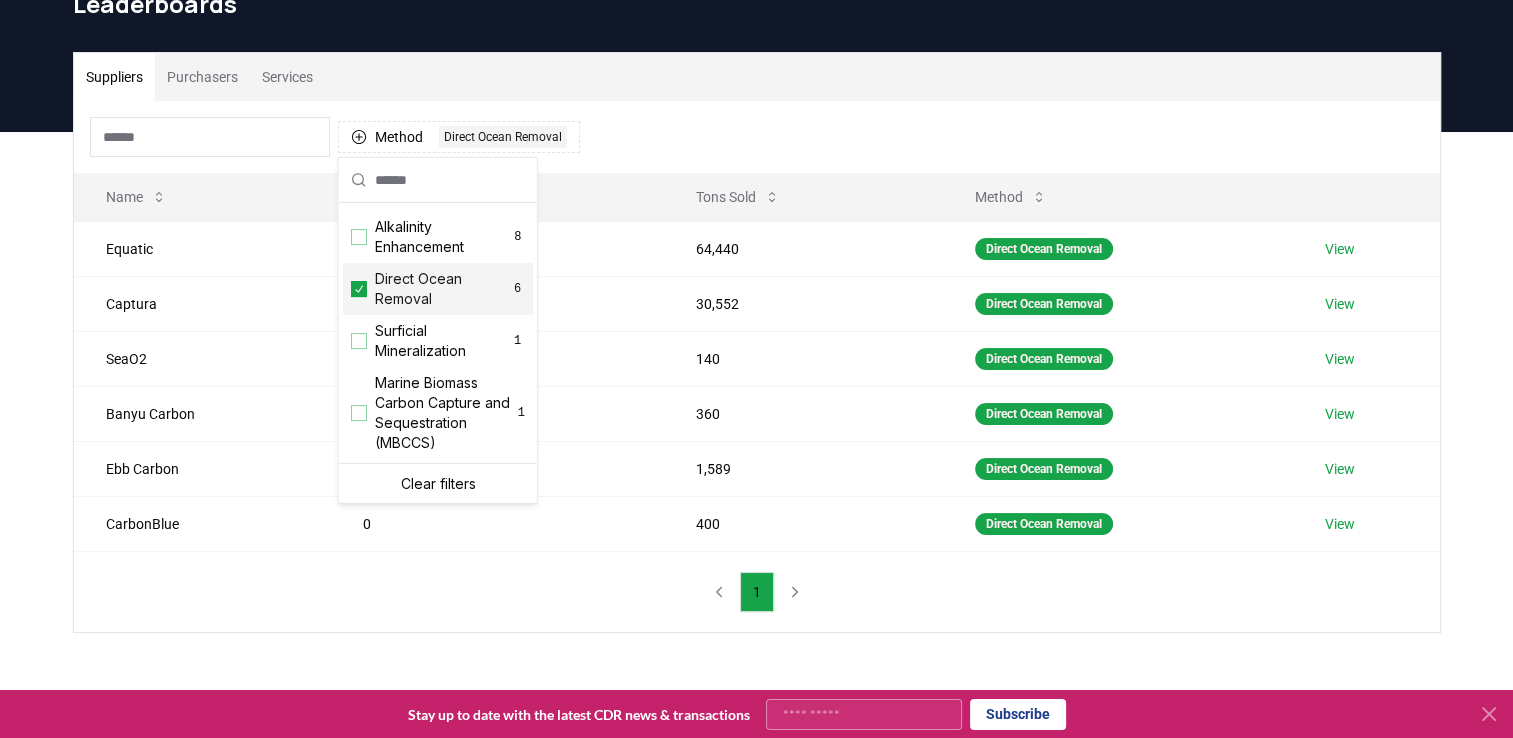 click on "Suppliers Purchasers Services Method 1 Direct Ocean Removal Name Tons Delivered Tons Sold Method Equatic 0 64,440 Direct Ocean Removal View Captura 0 30,552 Direct Ocean Removal View SeaO2 0 140 Direct Ocean Removal View Banyu Carbon 0 360 Direct Ocean Removal View Ebb Carbon 0 1,589 Direct Ocean Removal View CarbonBlue 0 400 Direct Ocean Removal View 1" at bounding box center [756, 422] 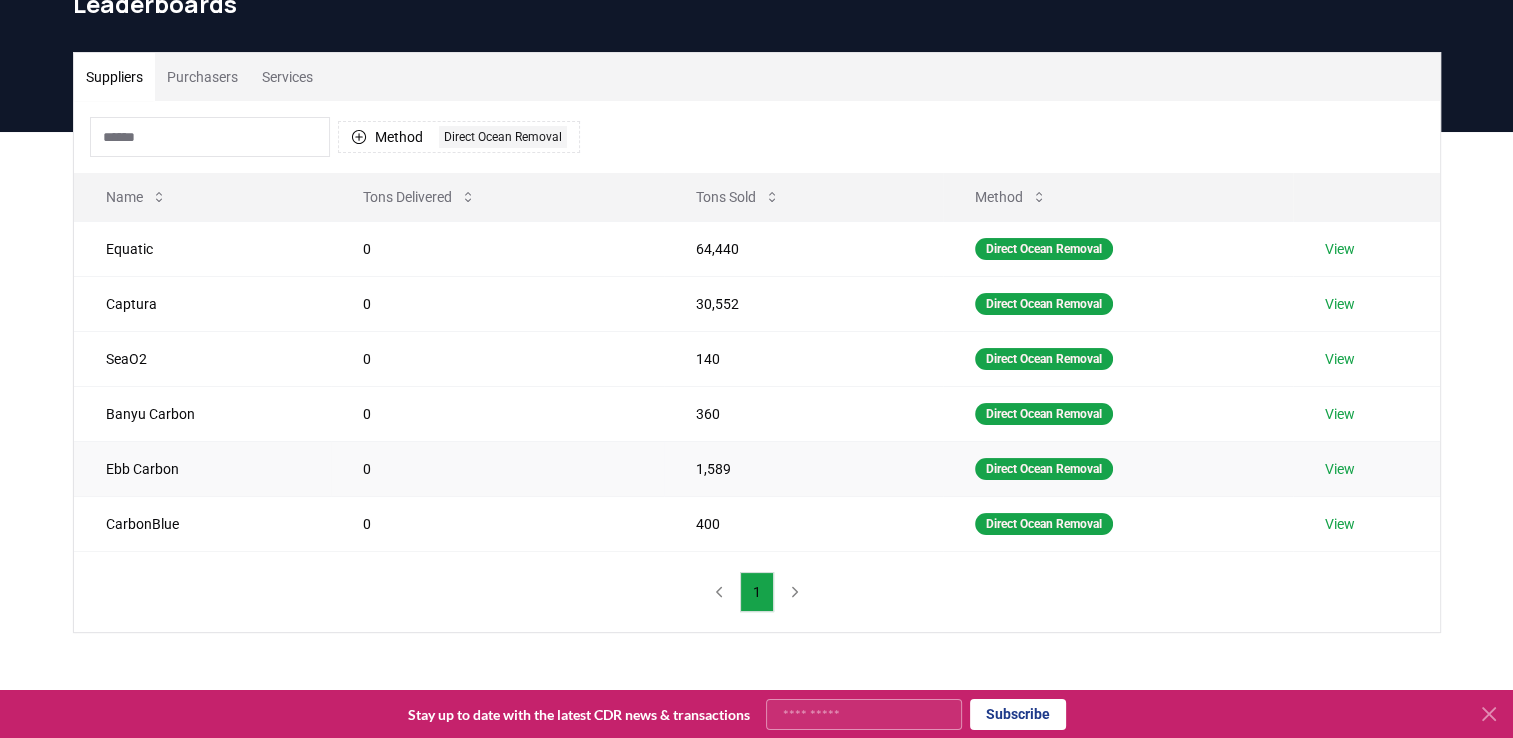 click on "View" at bounding box center (1340, 469) 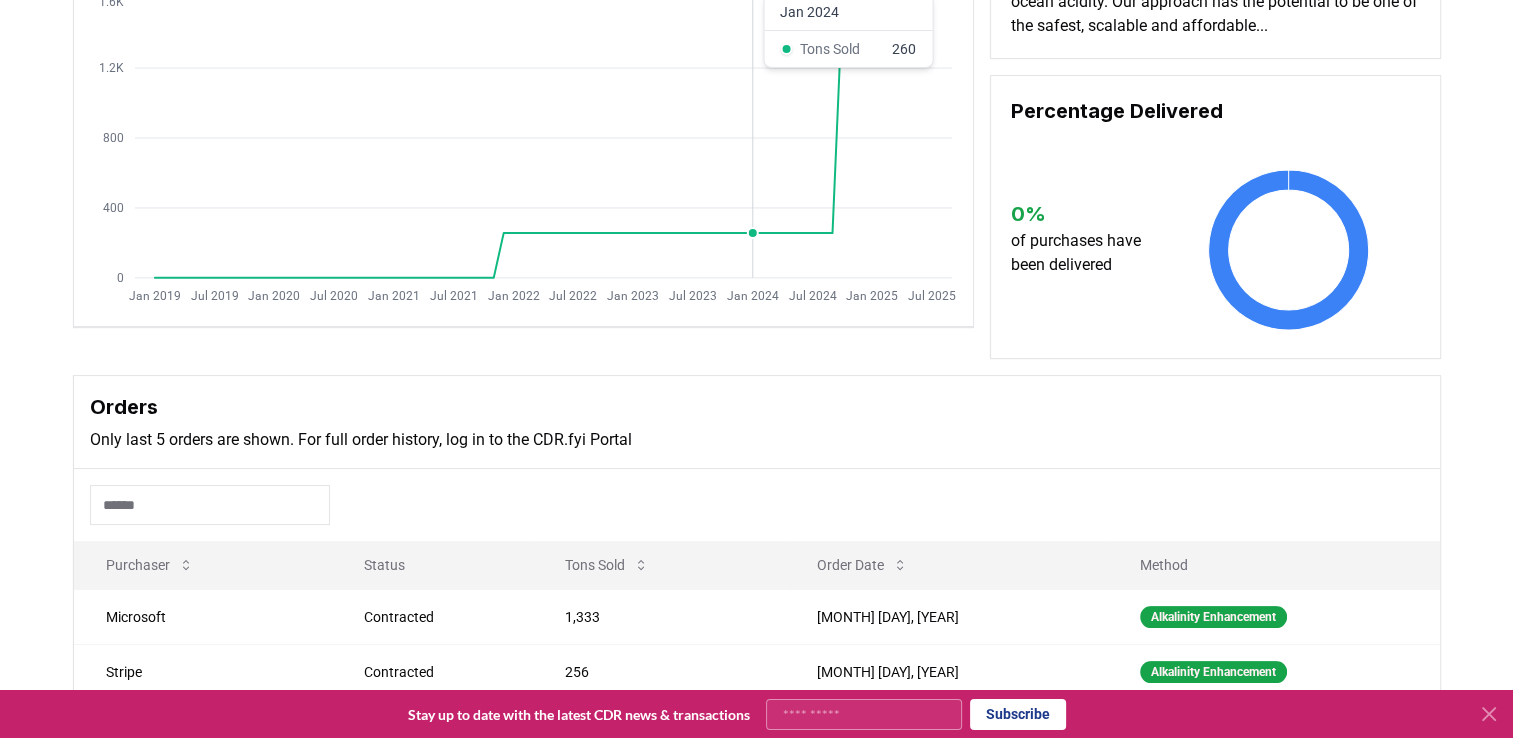 scroll, scrollTop: 0, scrollLeft: 0, axis: both 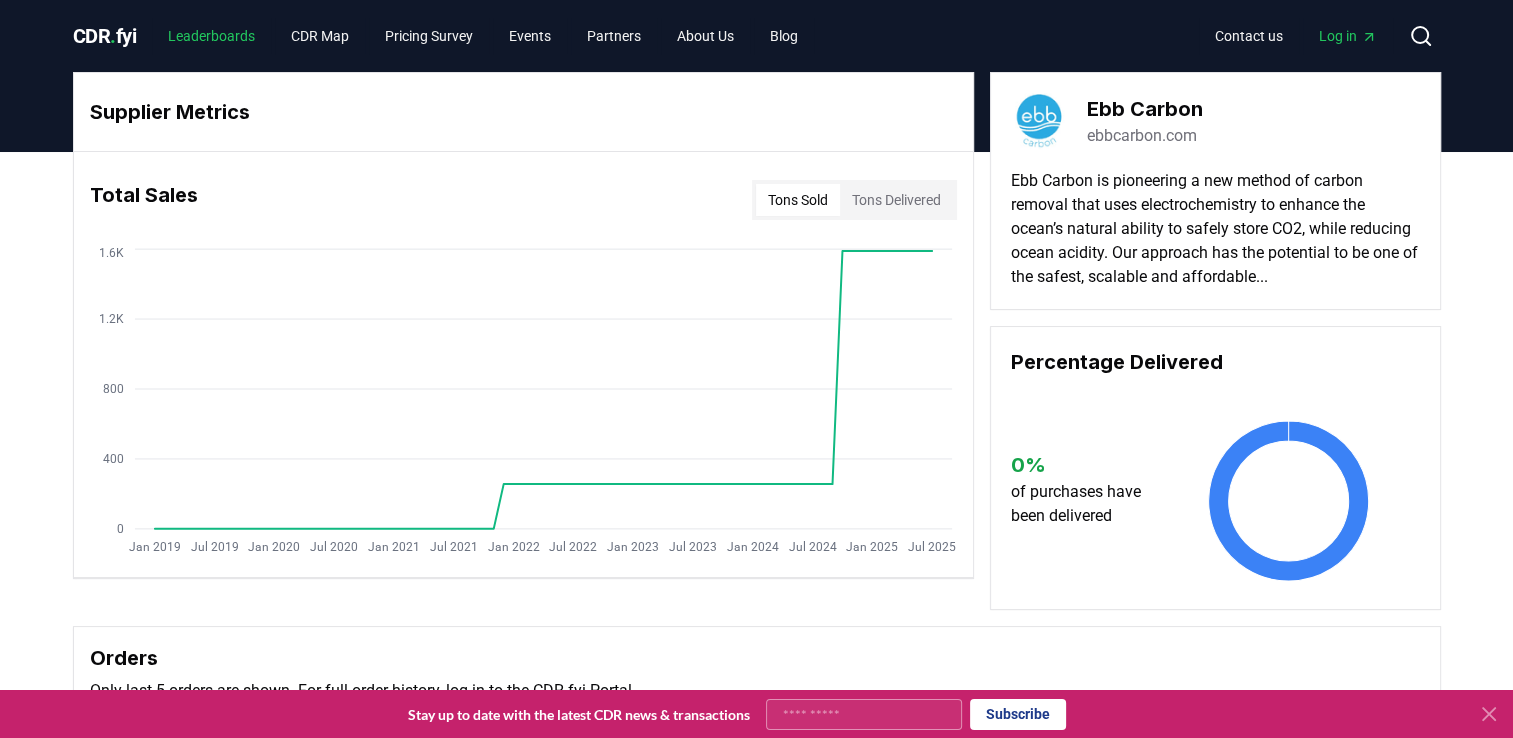 click on "Leaderboards" at bounding box center (211, 36) 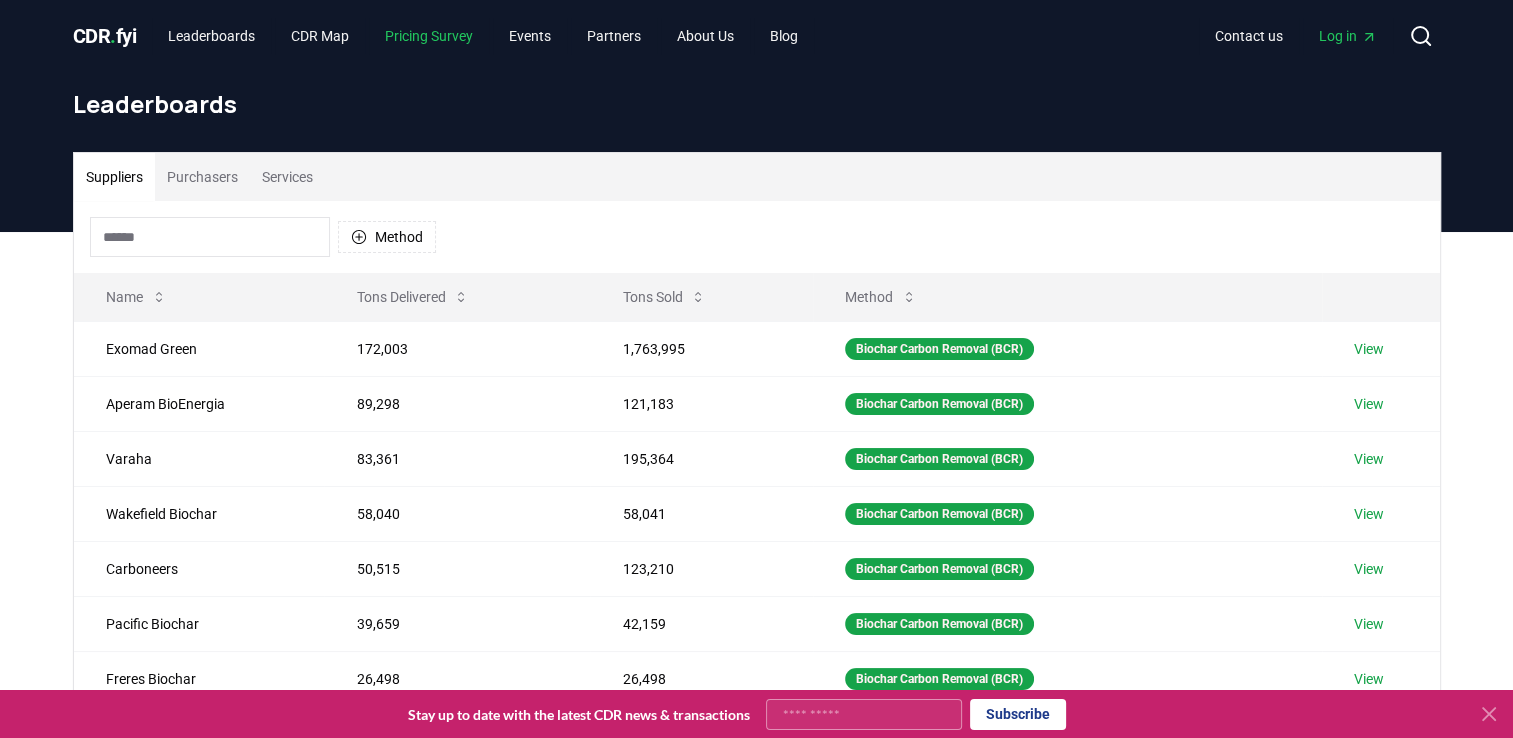 click on "Pricing Survey" at bounding box center (429, 36) 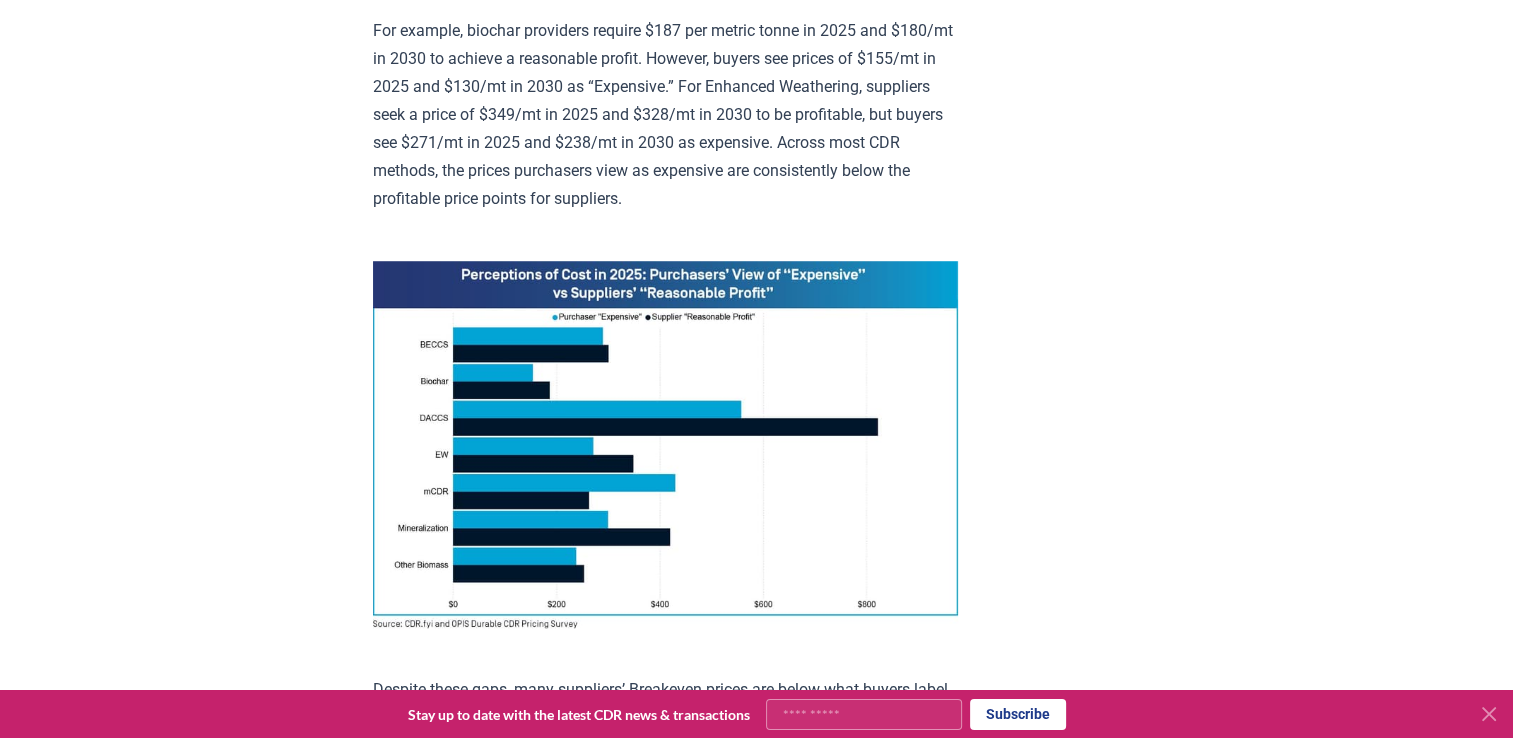 scroll, scrollTop: 1400, scrollLeft: 0, axis: vertical 